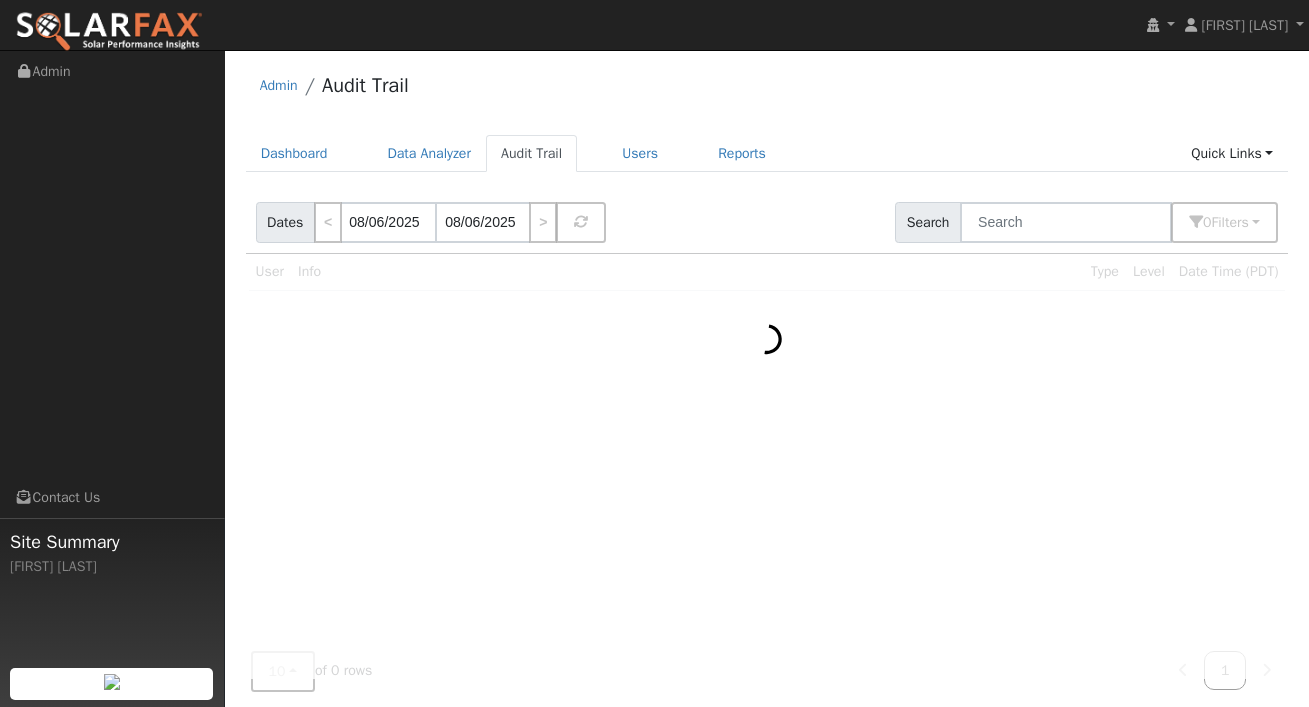 scroll, scrollTop: 0, scrollLeft: 0, axis: both 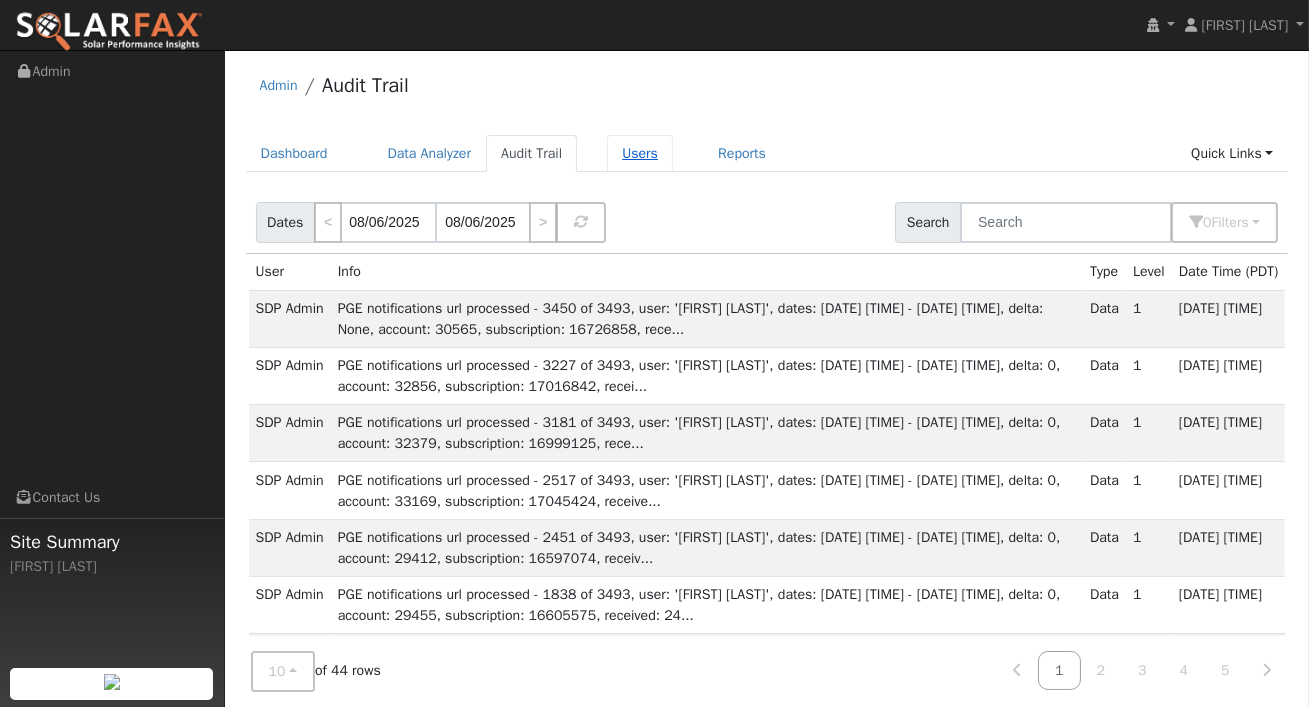 click on "Users" at bounding box center [640, 153] 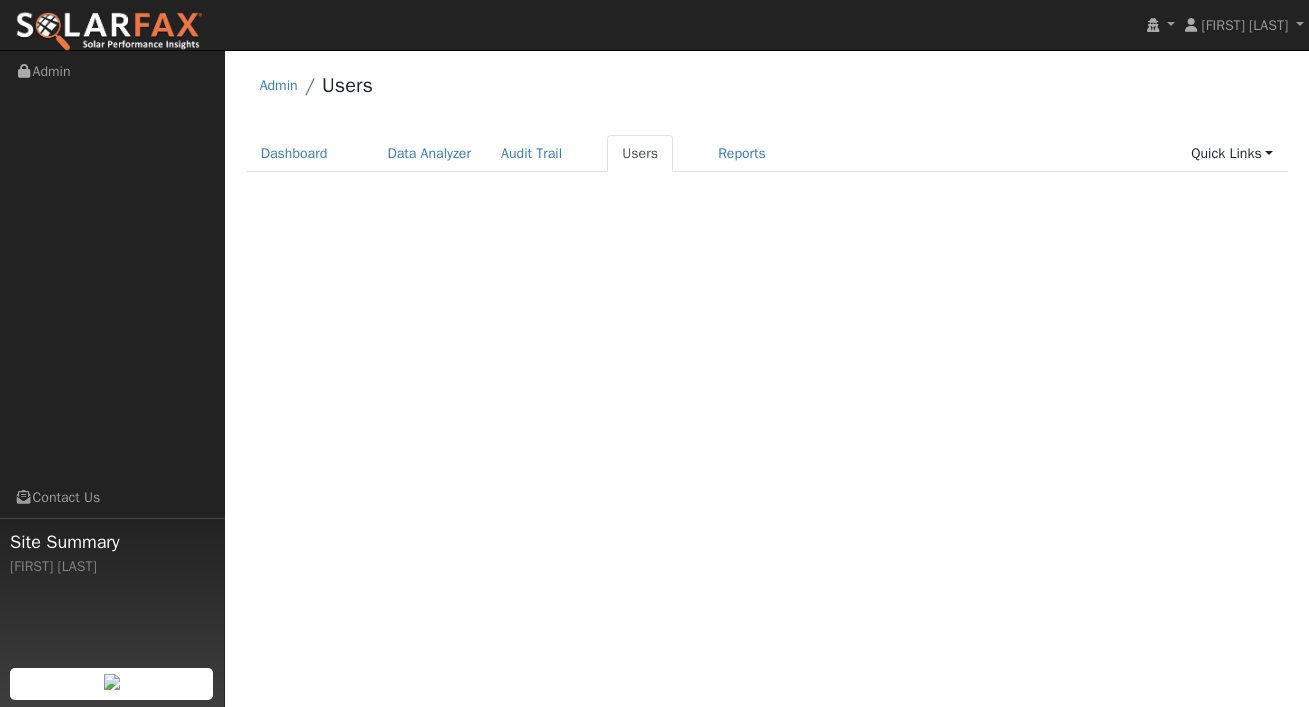 scroll, scrollTop: 0, scrollLeft: 0, axis: both 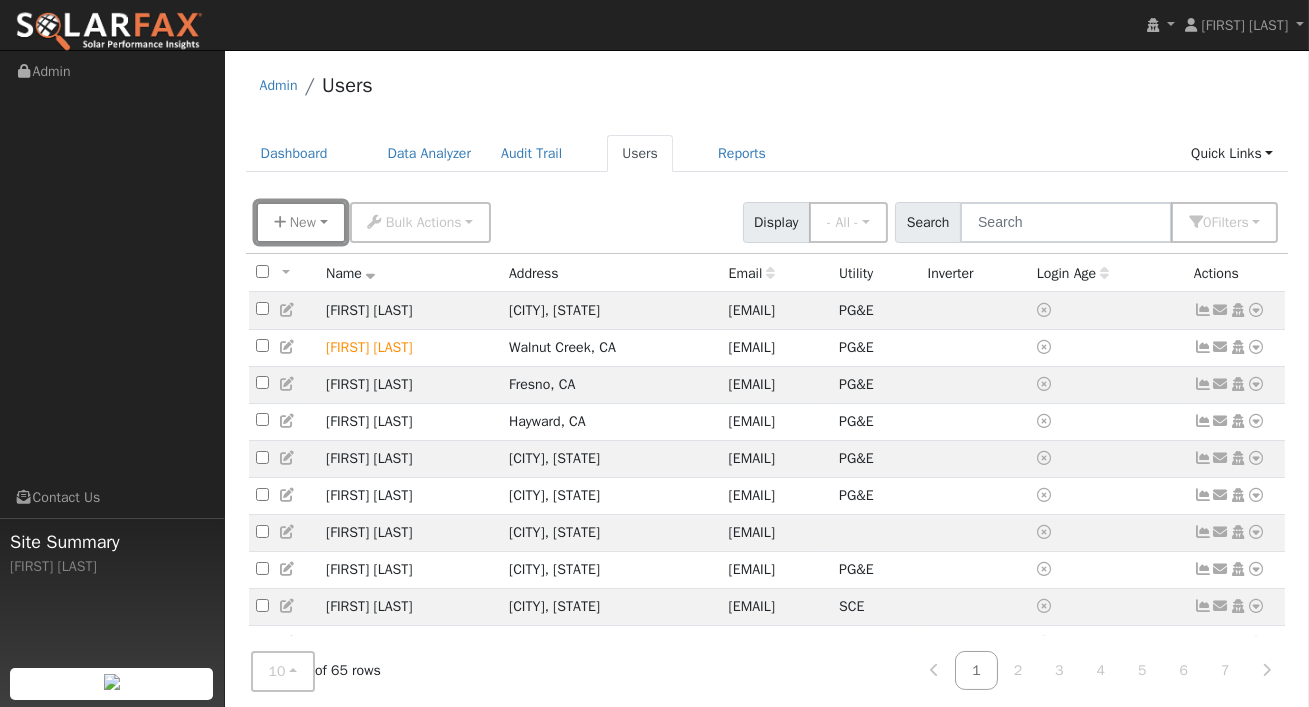 click on "New" at bounding box center (301, 222) 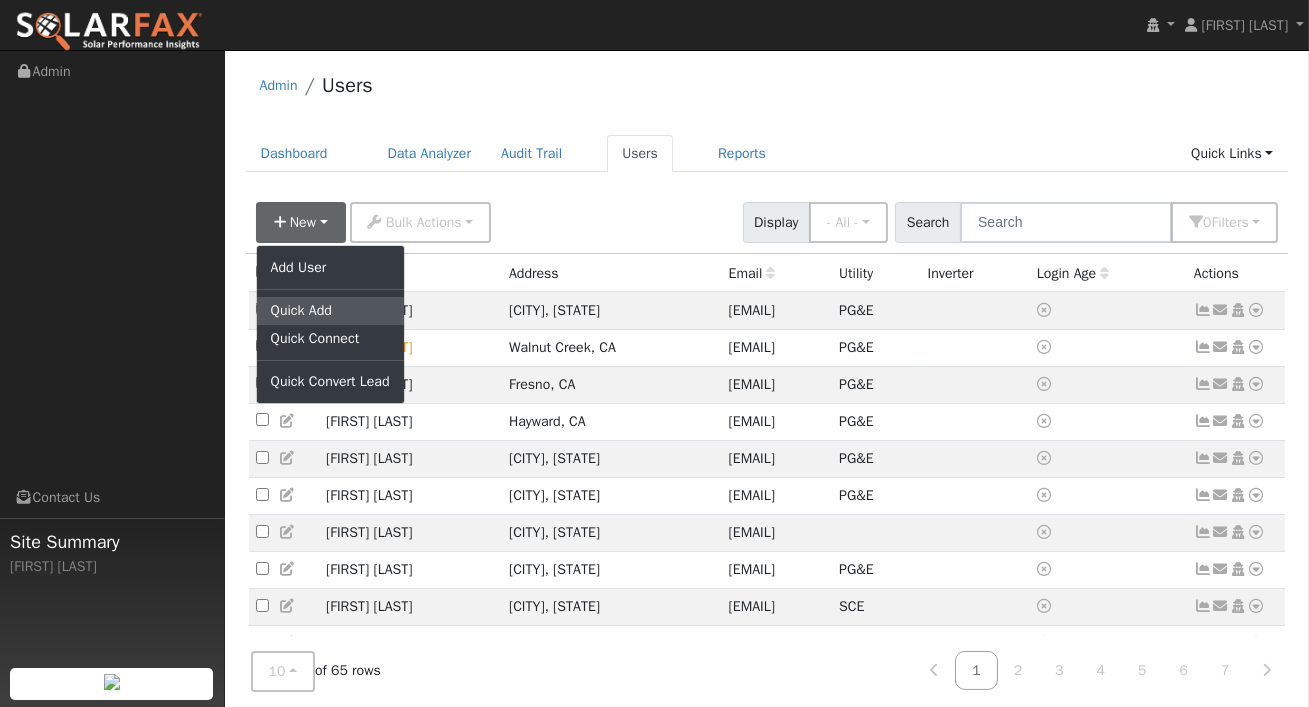 click on "Quick Add" at bounding box center (330, 311) 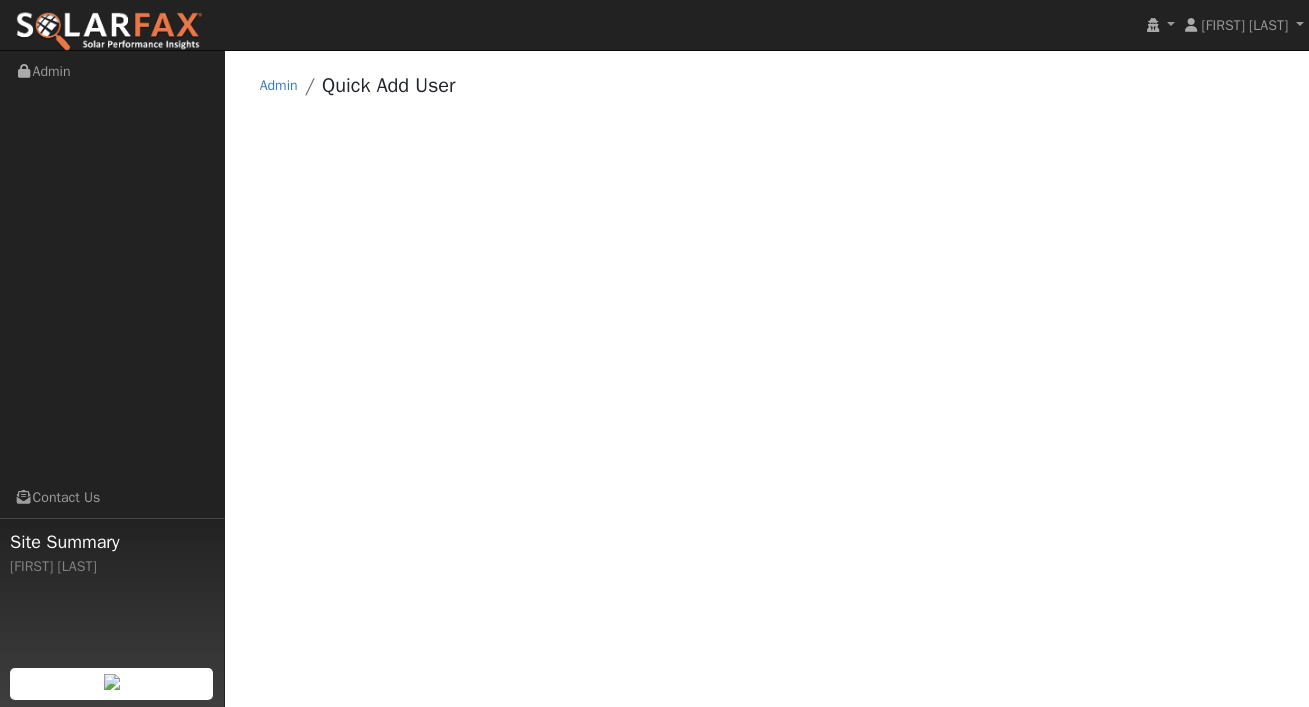 scroll, scrollTop: 0, scrollLeft: 0, axis: both 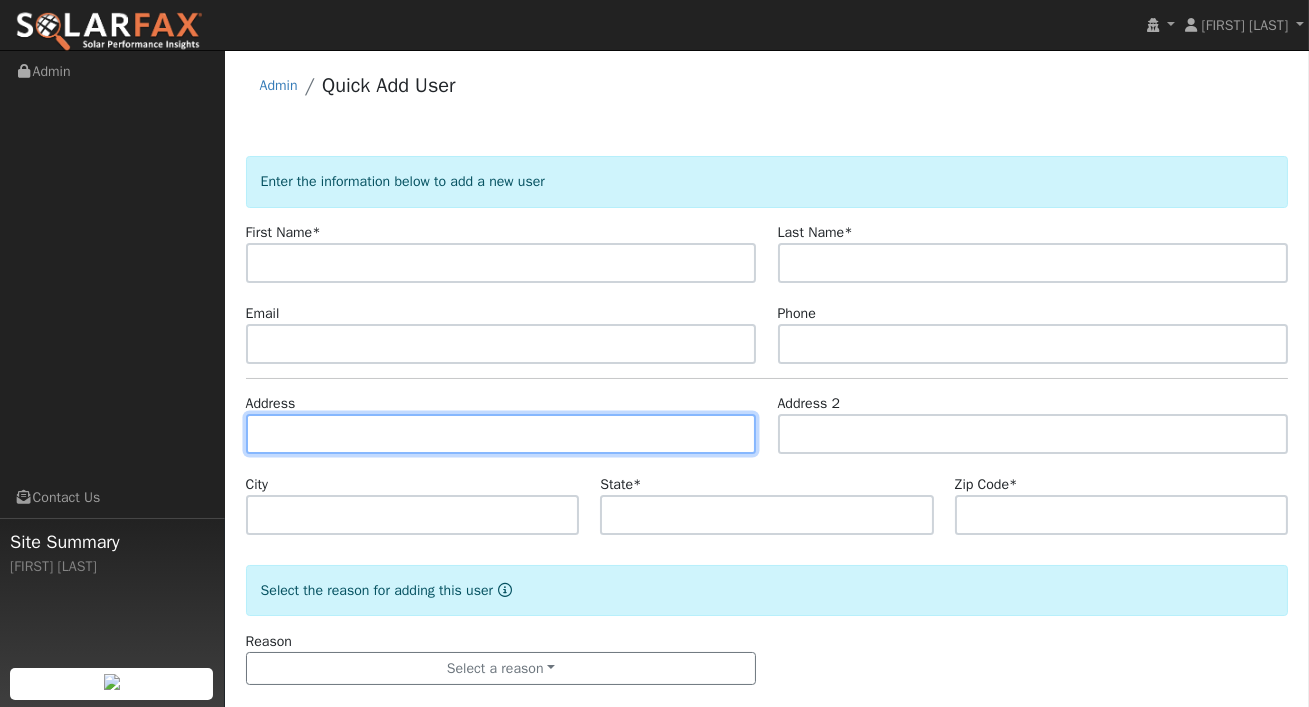 click at bounding box center (501, 434) 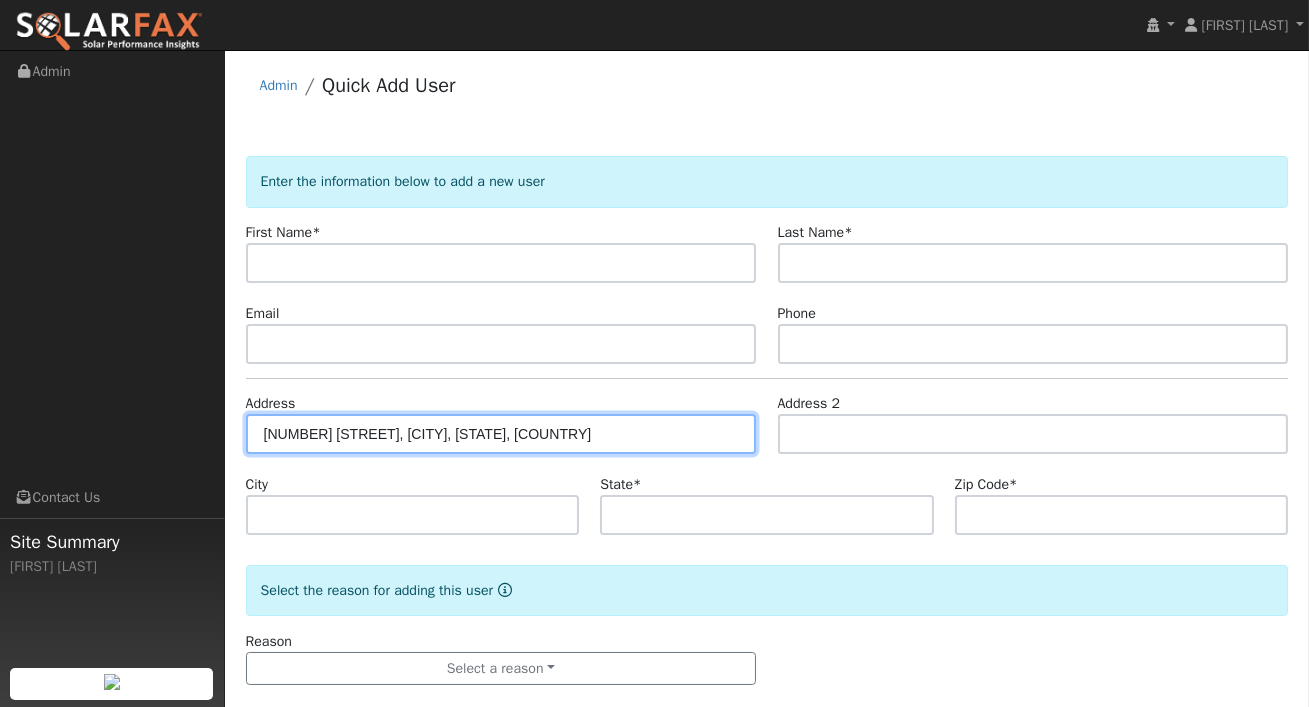 type on "[NUMBER] [STREET]" 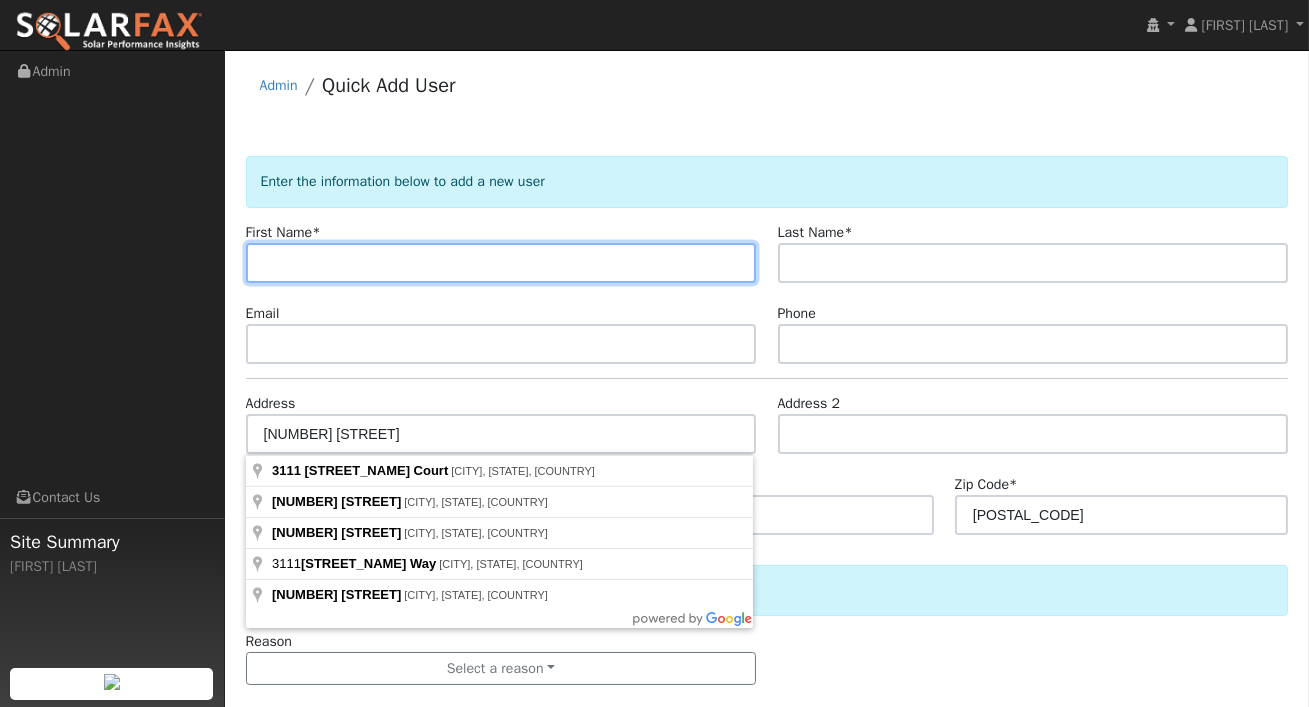 click at bounding box center [501, 263] 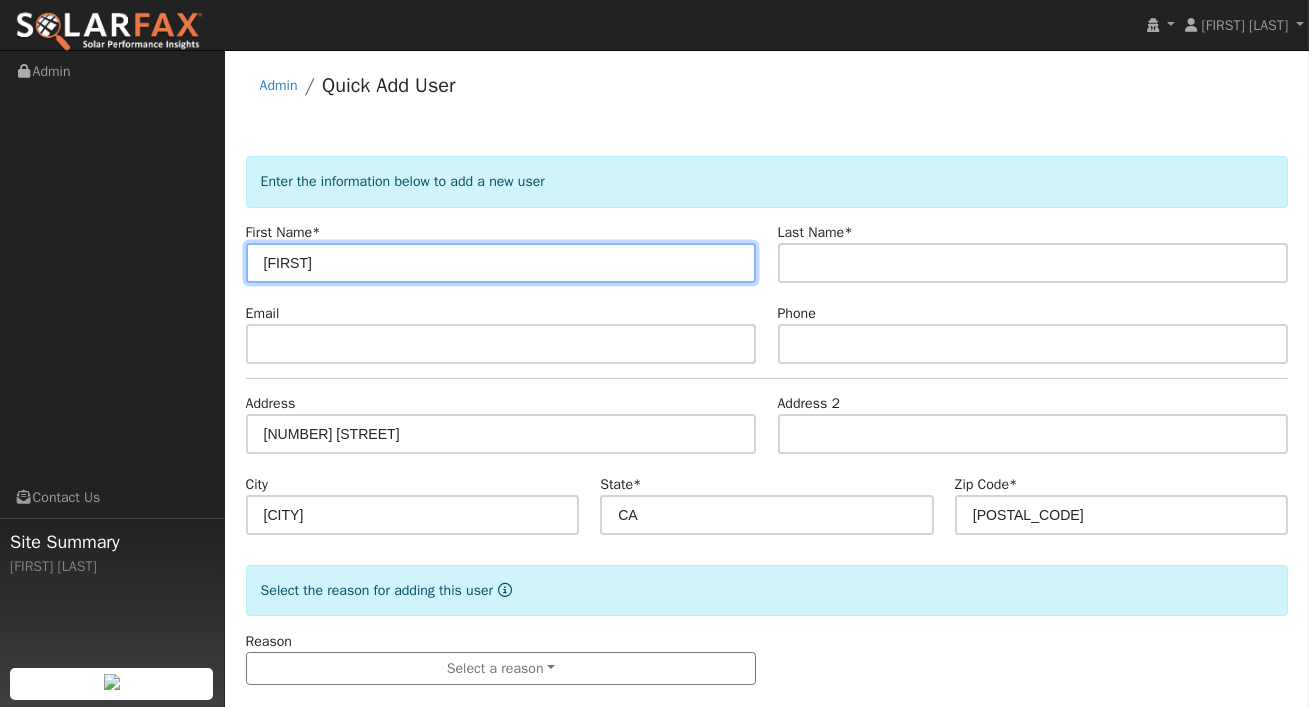 type on "Richard" 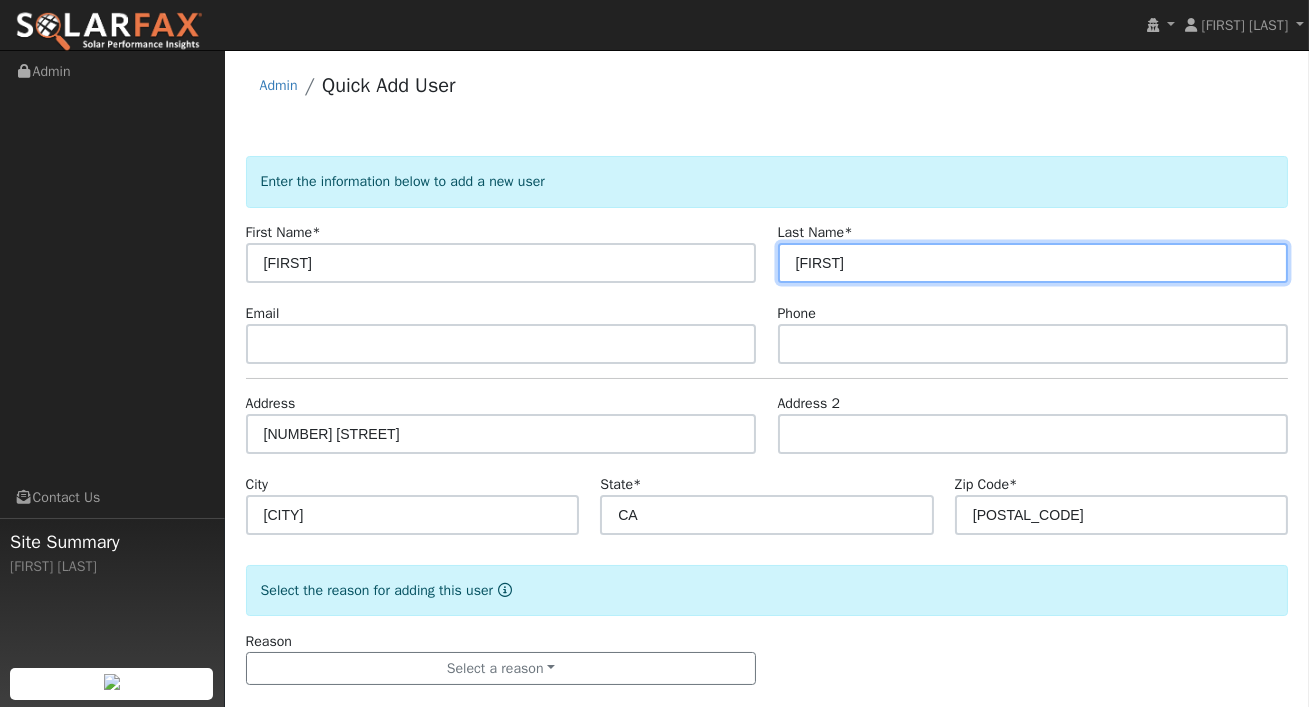 type on "David" 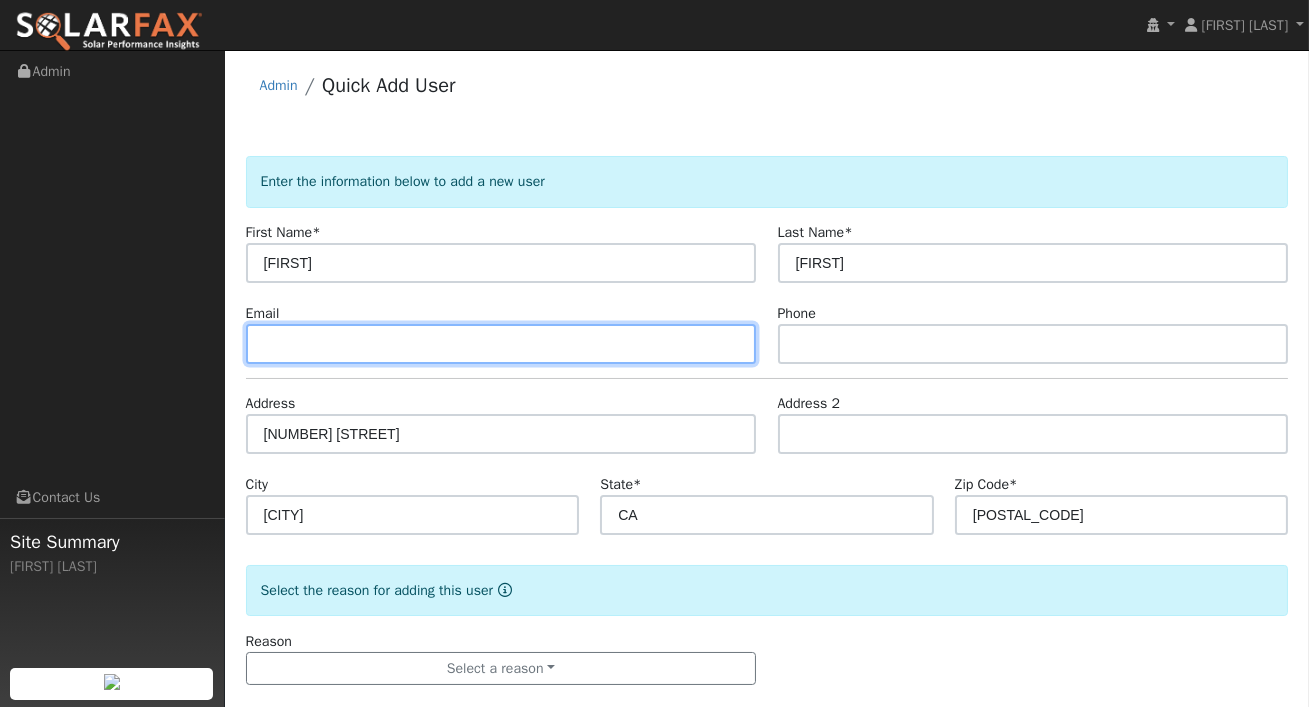 paste on "rpdavid22@gmail.com" 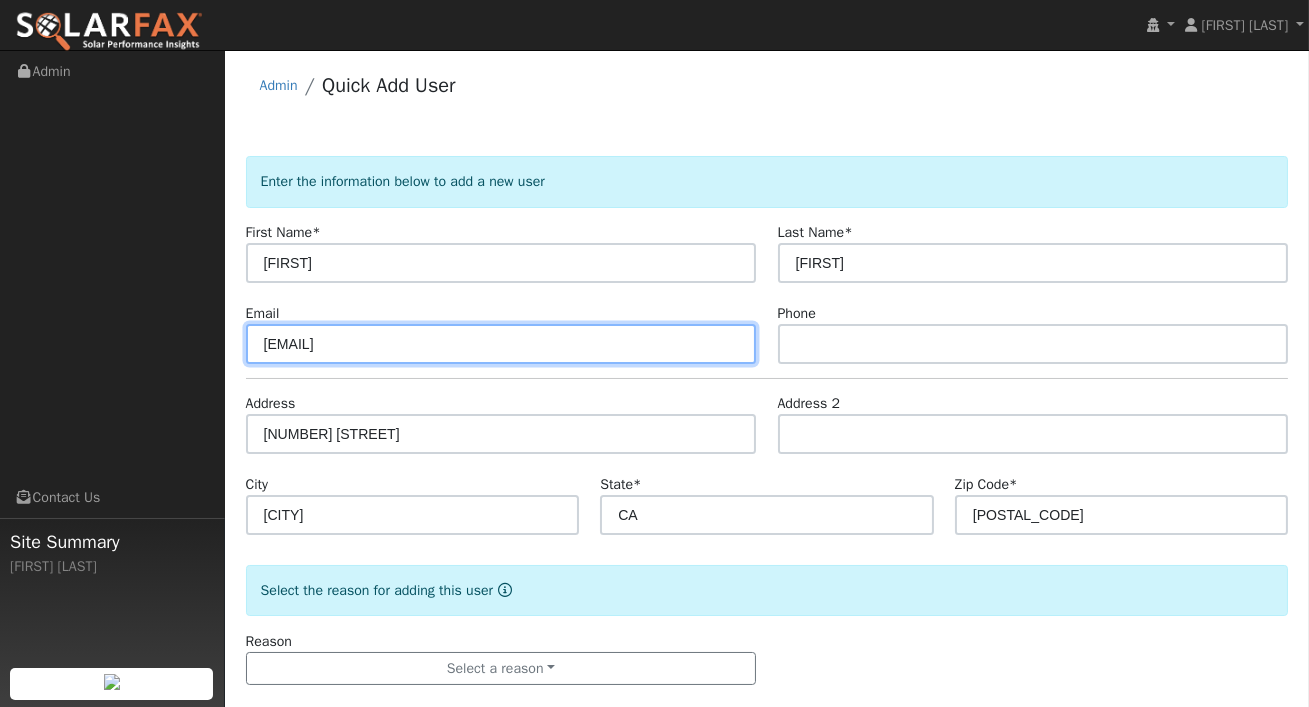 type on "rpdavid22@gmail.com" 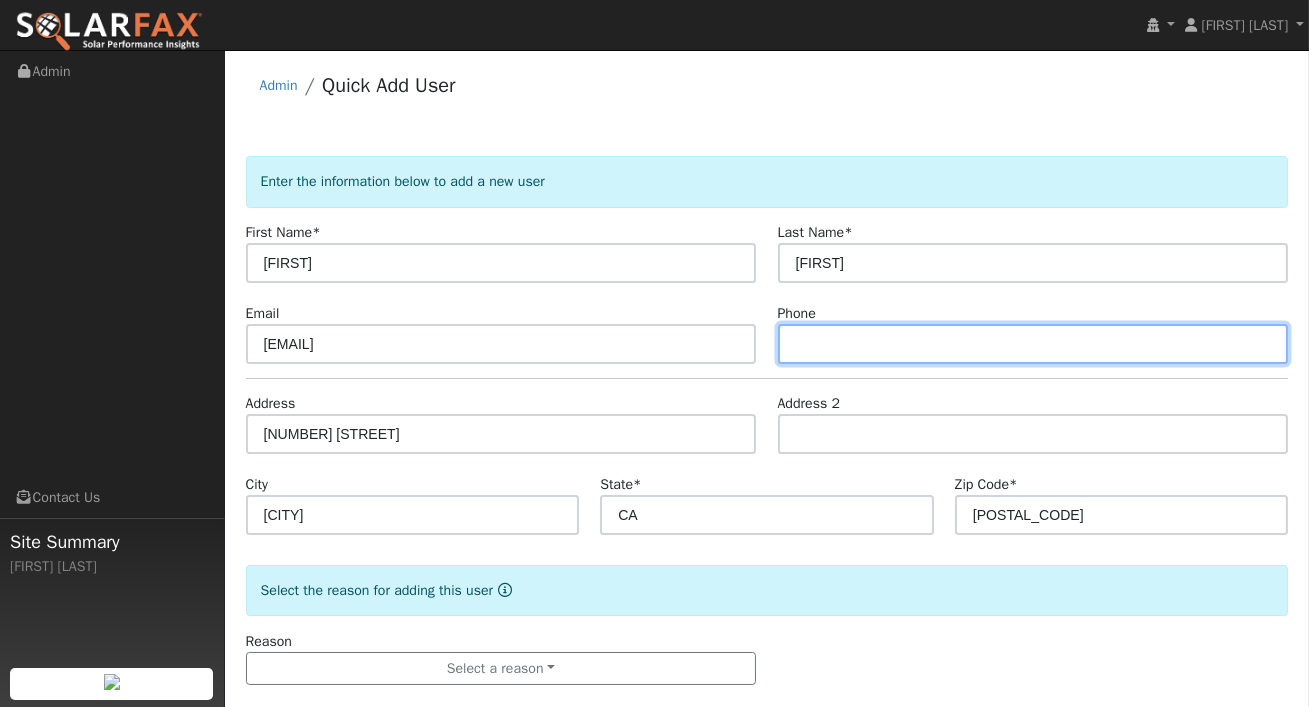 click at bounding box center (1033, 344) 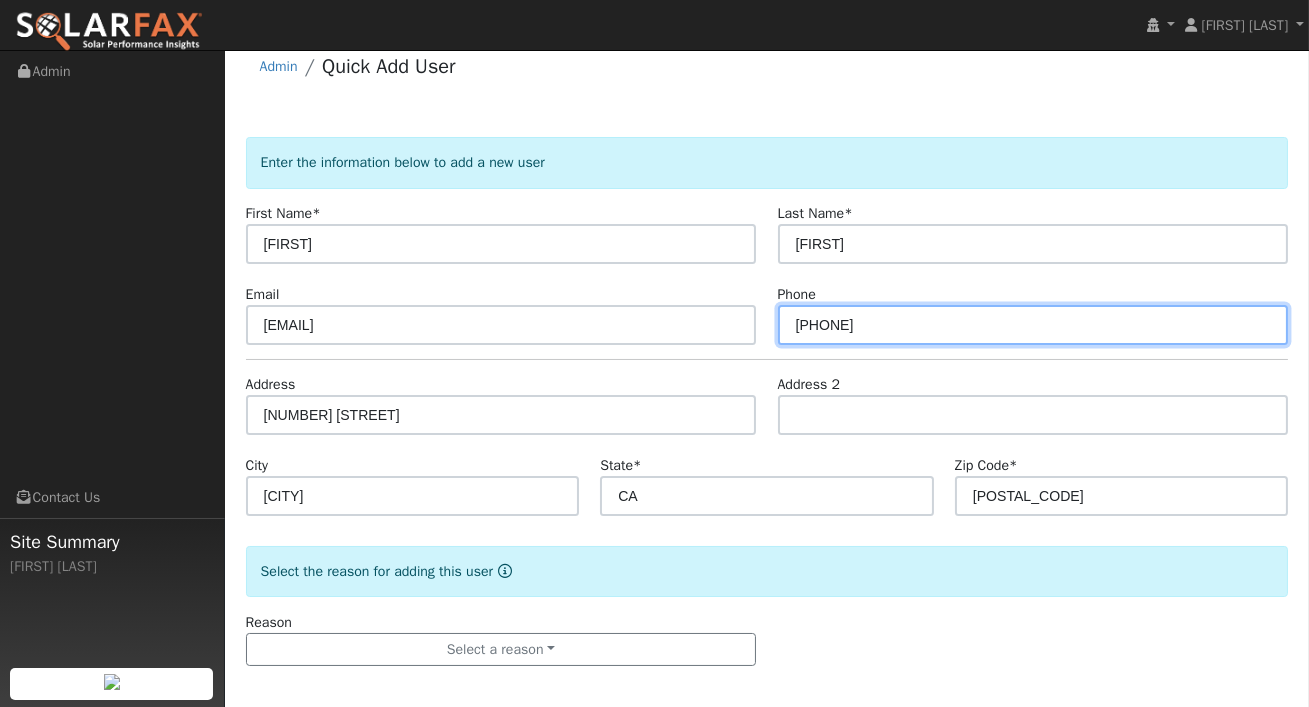 scroll, scrollTop: 27, scrollLeft: 0, axis: vertical 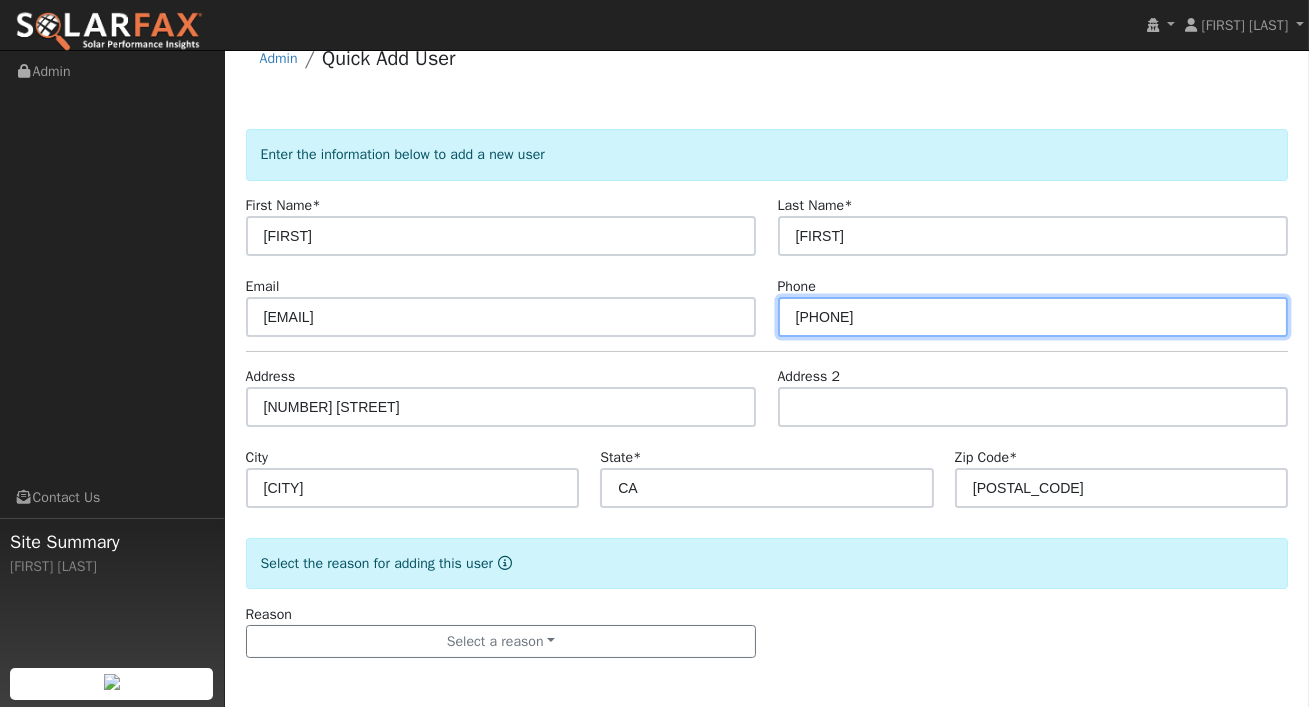 click on "510) 3665748" at bounding box center (1033, 317) 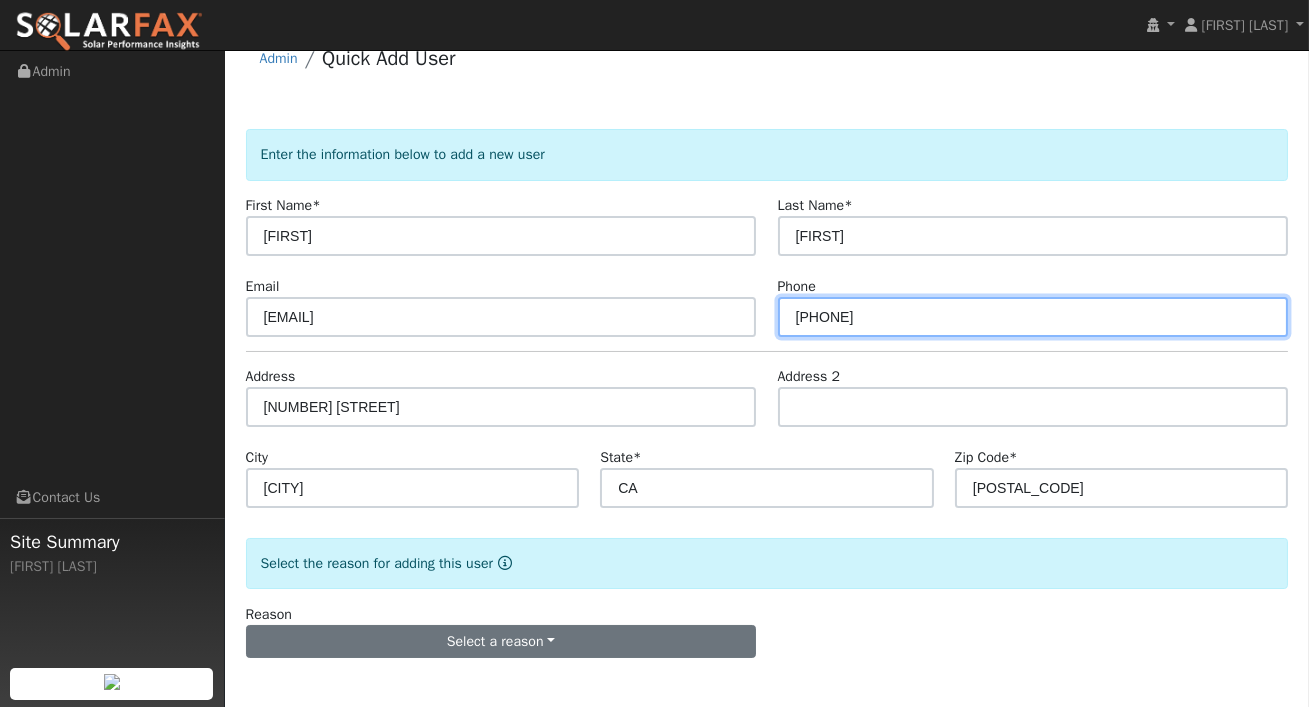 type on "5103665748" 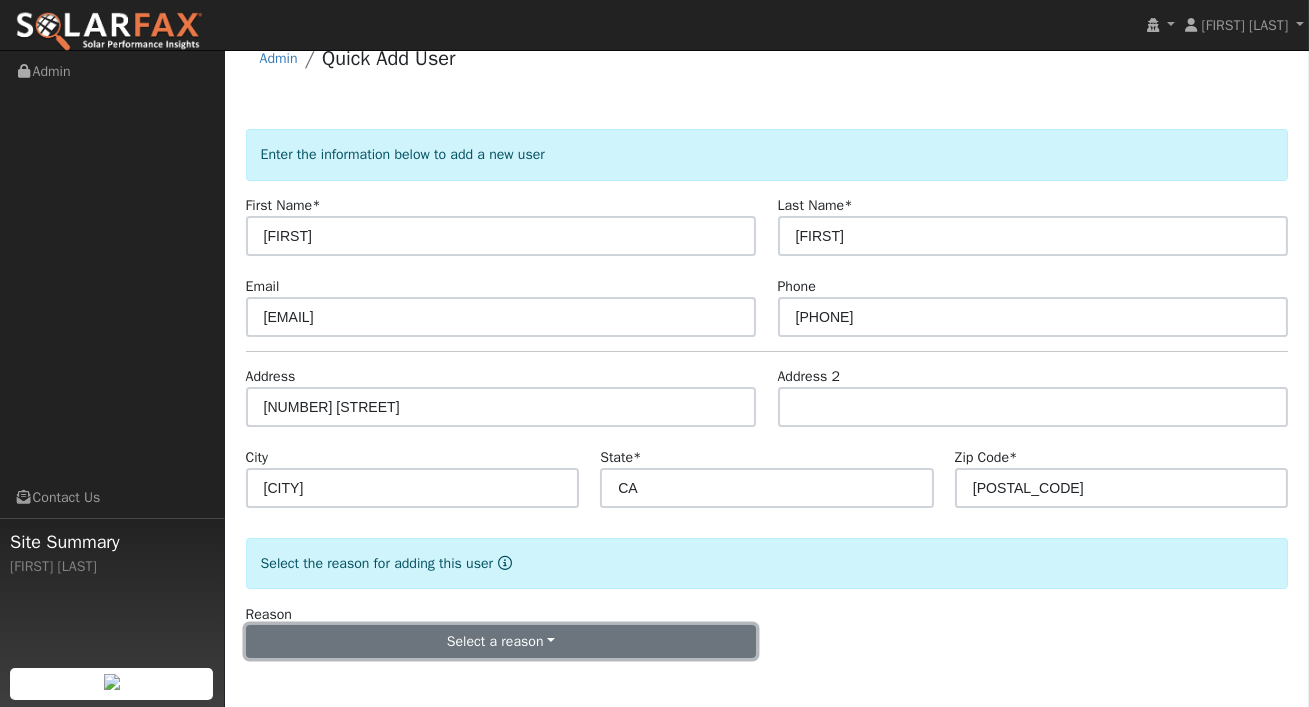 click on "Select a reason" at bounding box center [501, 642] 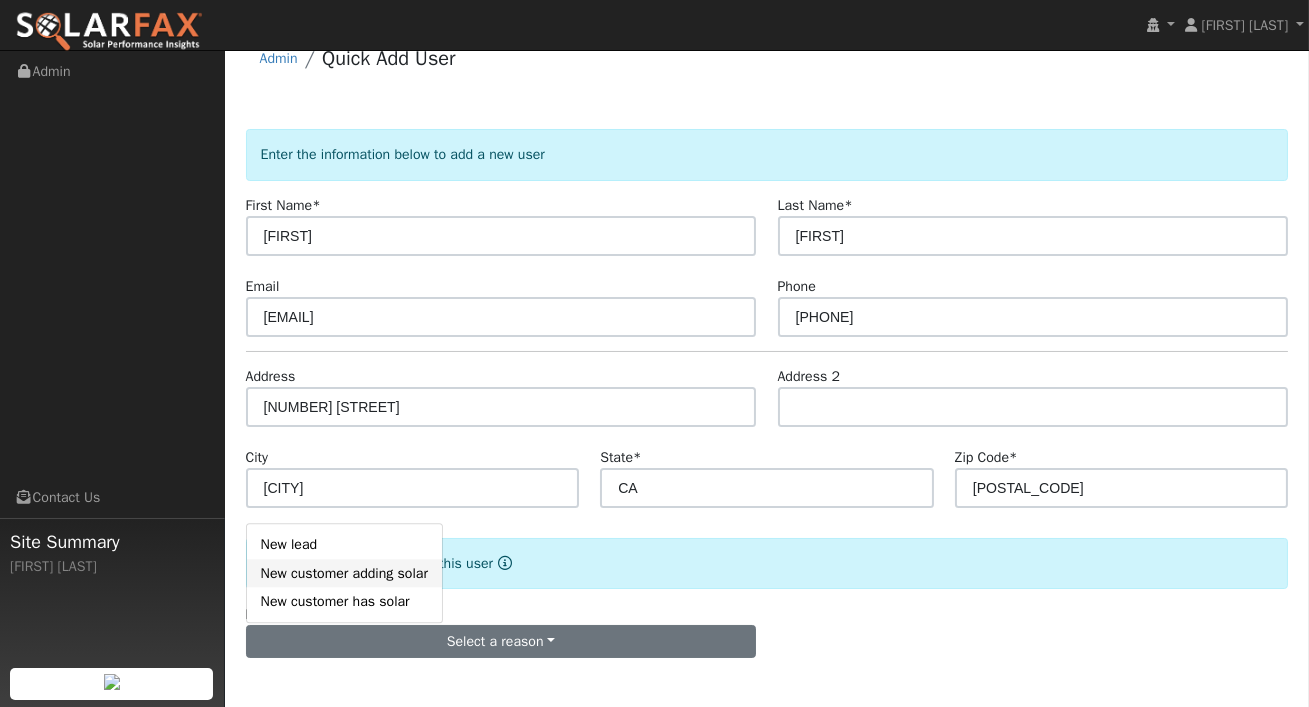 click on "New customer adding solar" at bounding box center [344, 573] 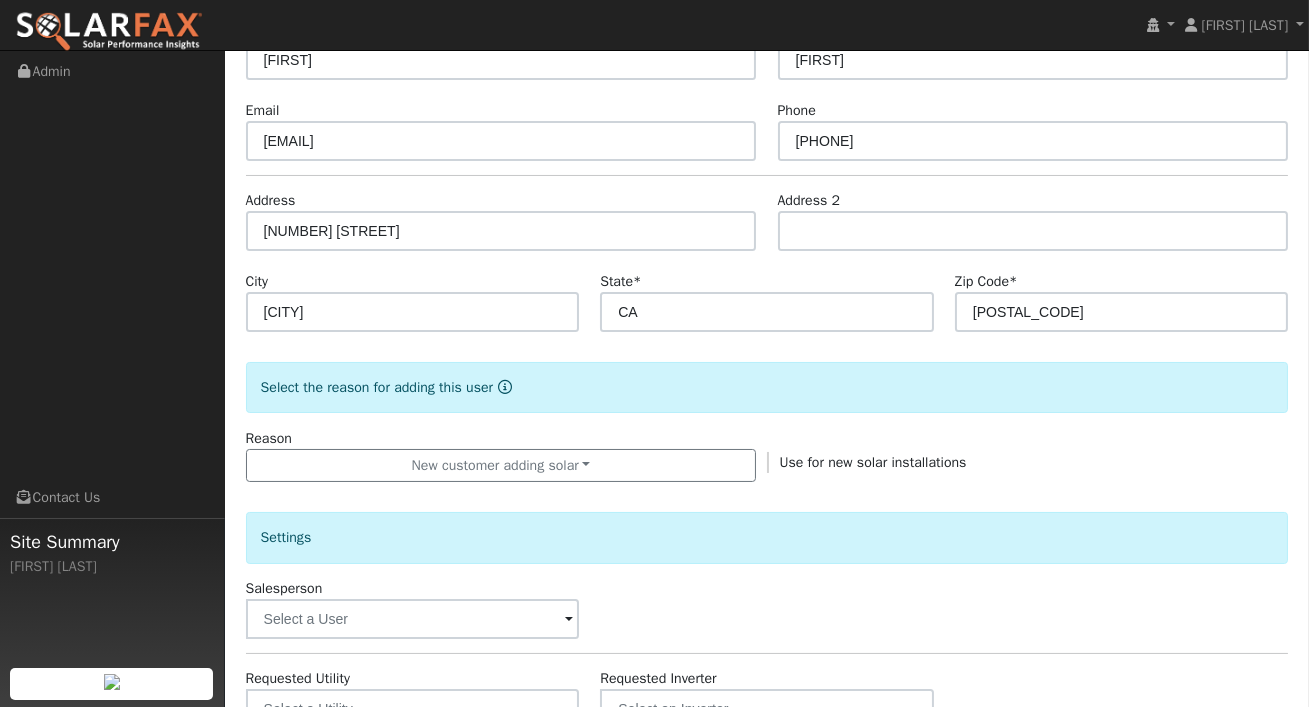 scroll, scrollTop: 274, scrollLeft: 0, axis: vertical 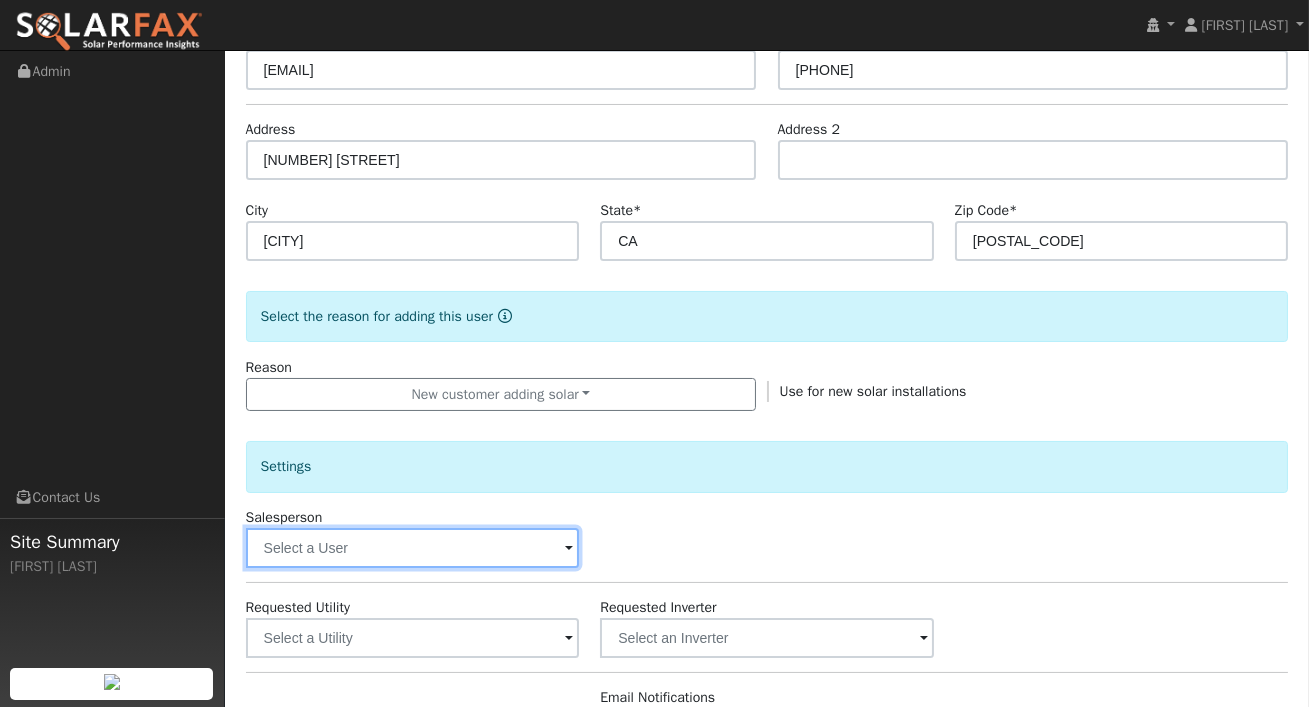 click at bounding box center [413, 548] 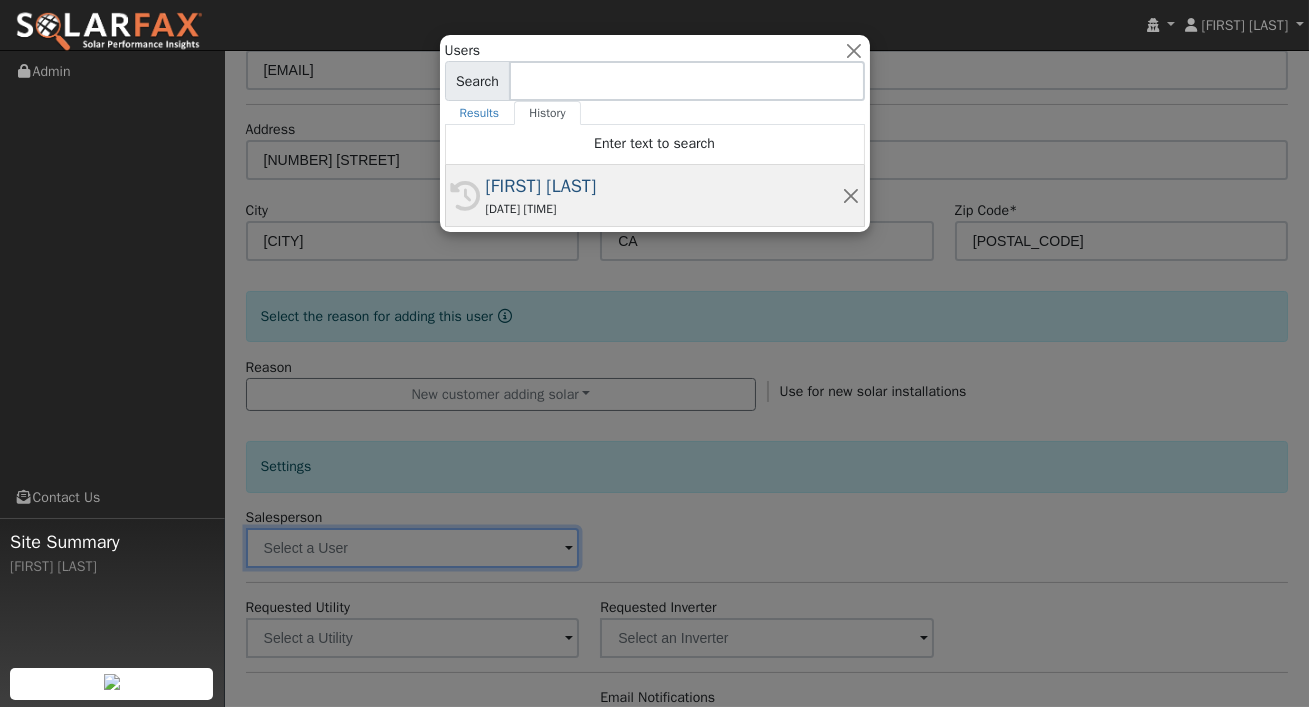 click on "08/01/2025 10:03 AM" at bounding box center (664, 209) 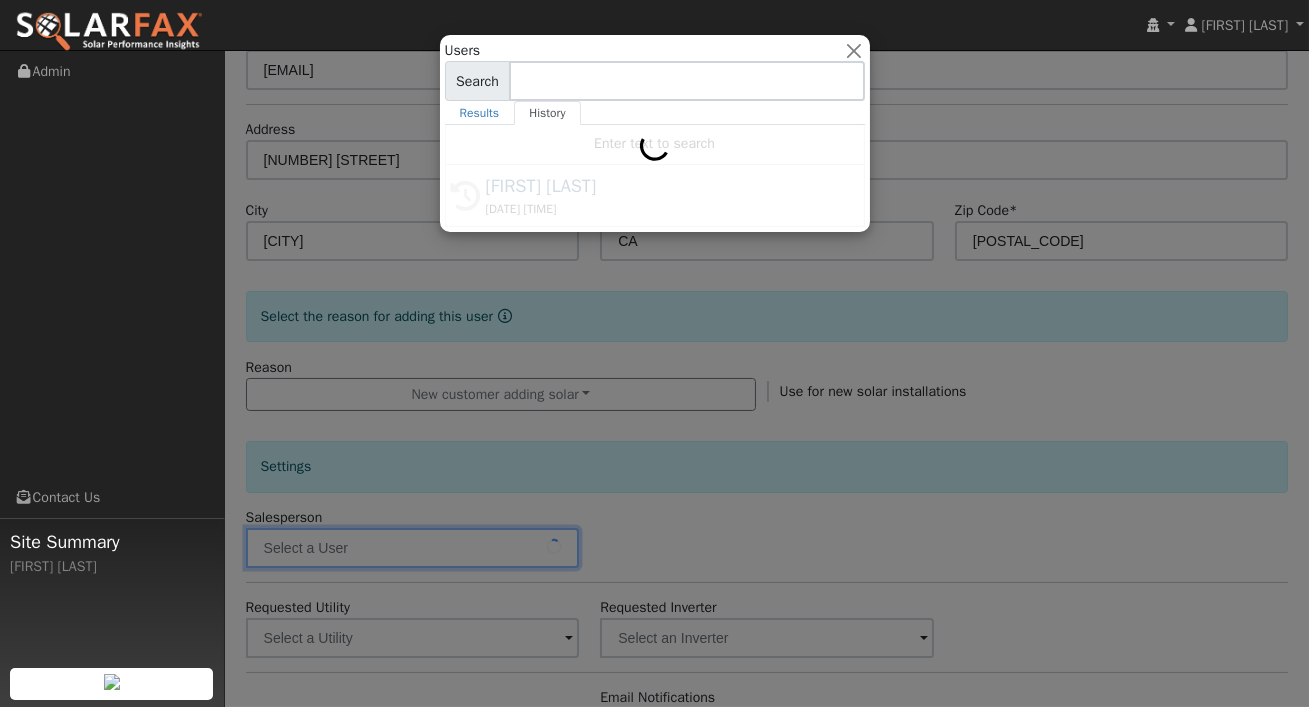 type on "[FIRST] [LAST]" 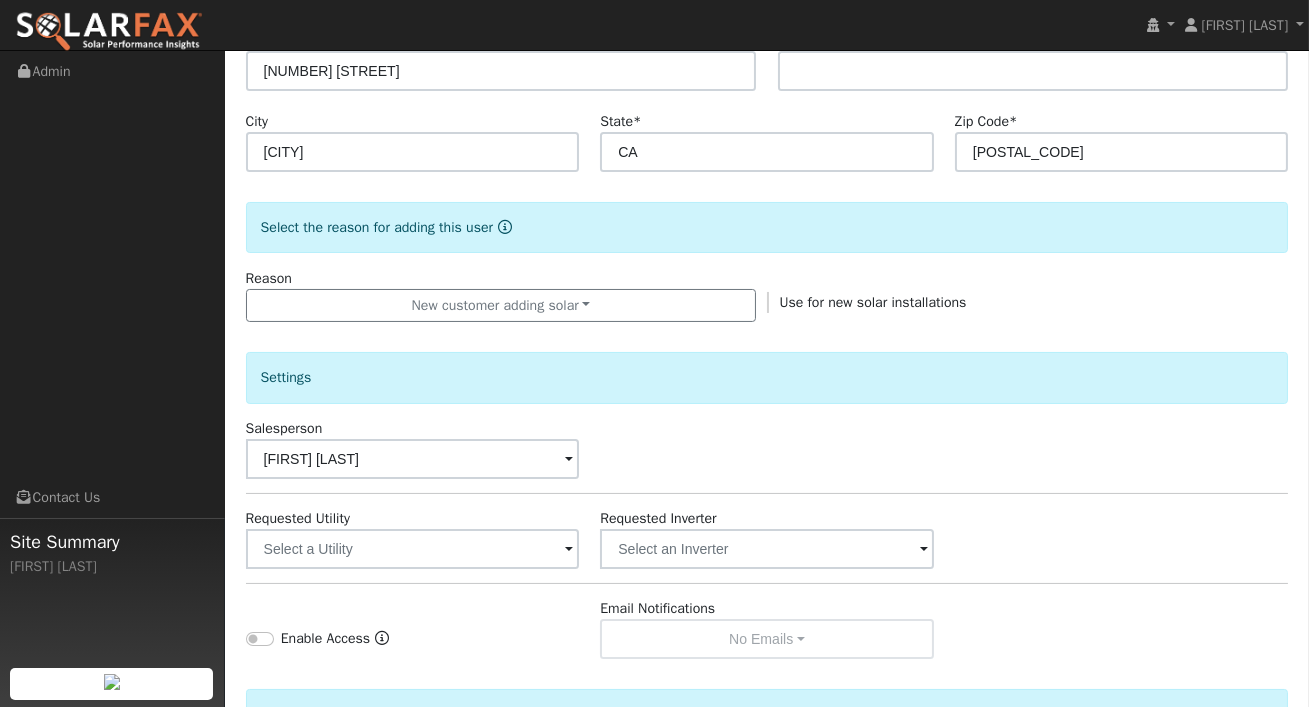scroll, scrollTop: 393, scrollLeft: 0, axis: vertical 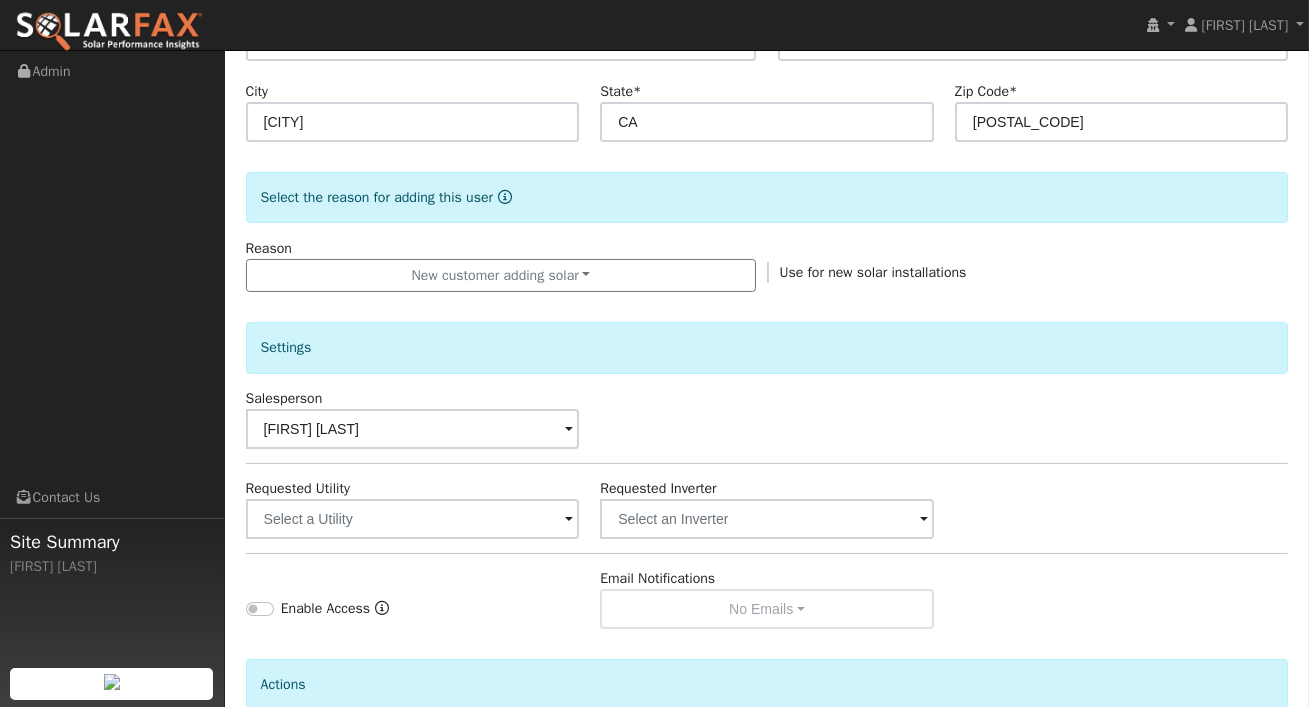 click at bounding box center (569, 520) 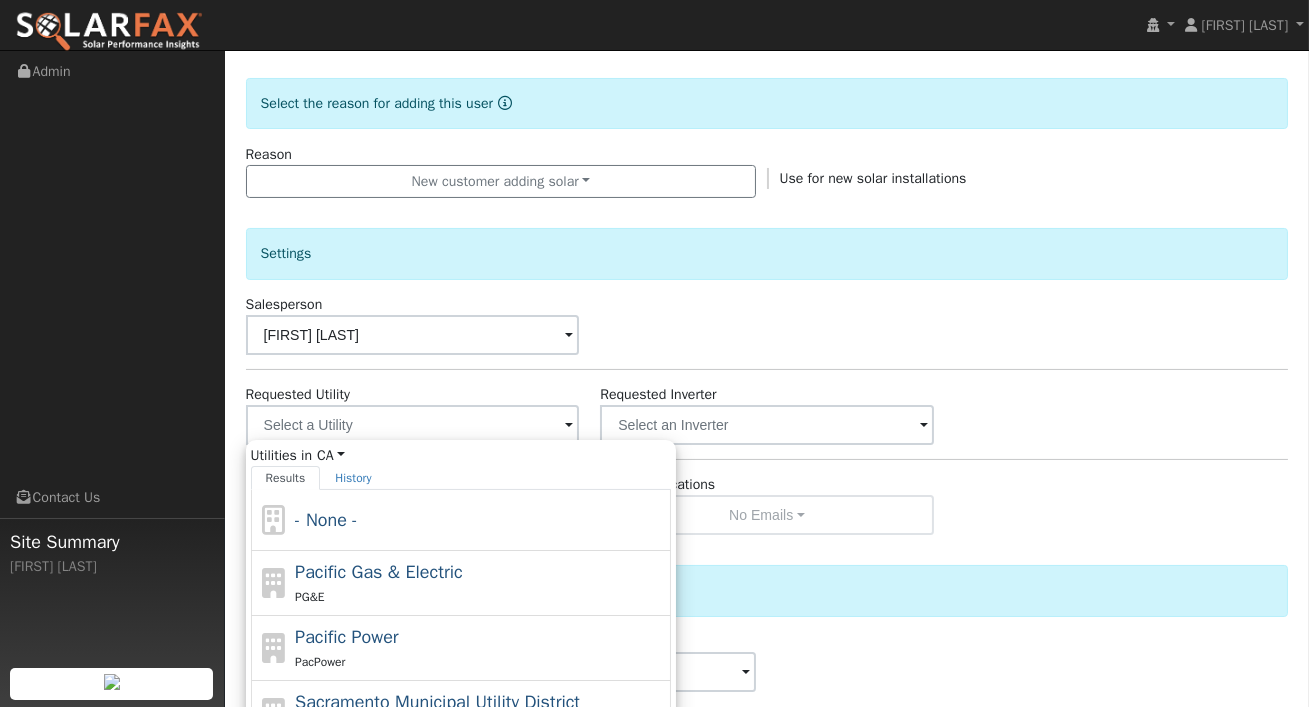 scroll, scrollTop: 500, scrollLeft: 0, axis: vertical 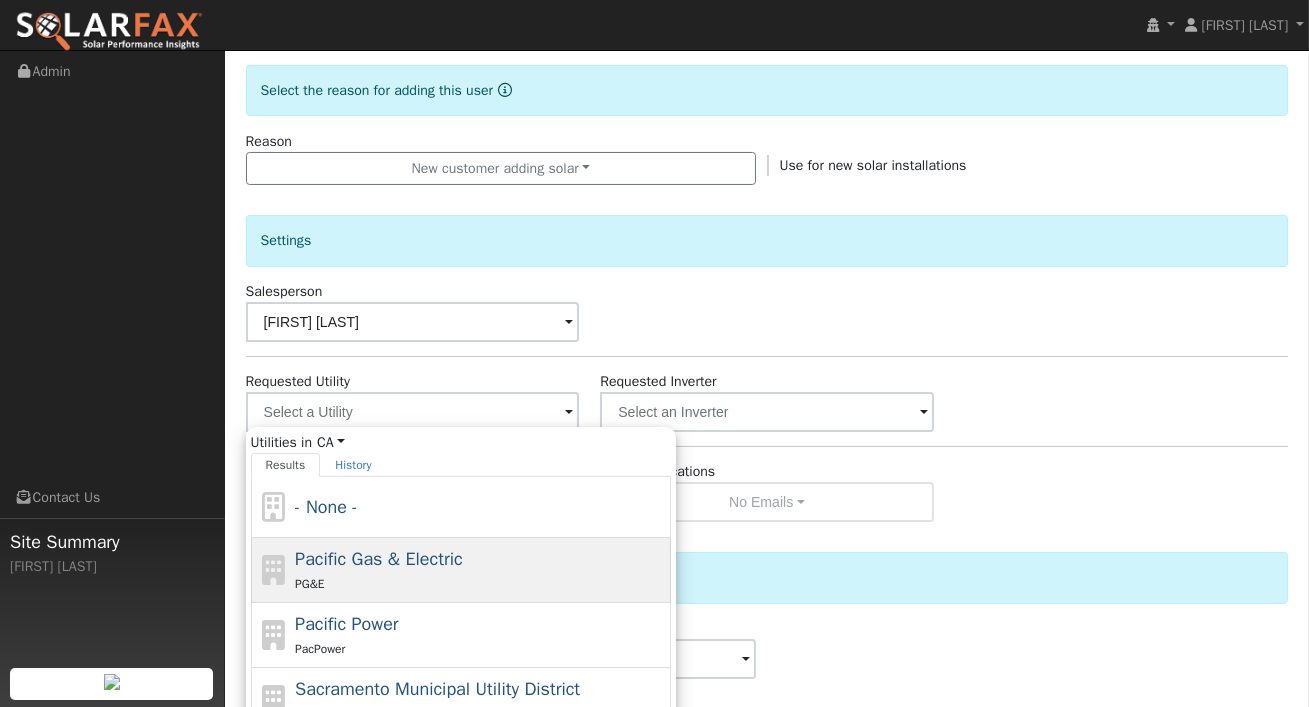 click on "Pacific Gas & Electric PG&E" at bounding box center (480, 570) 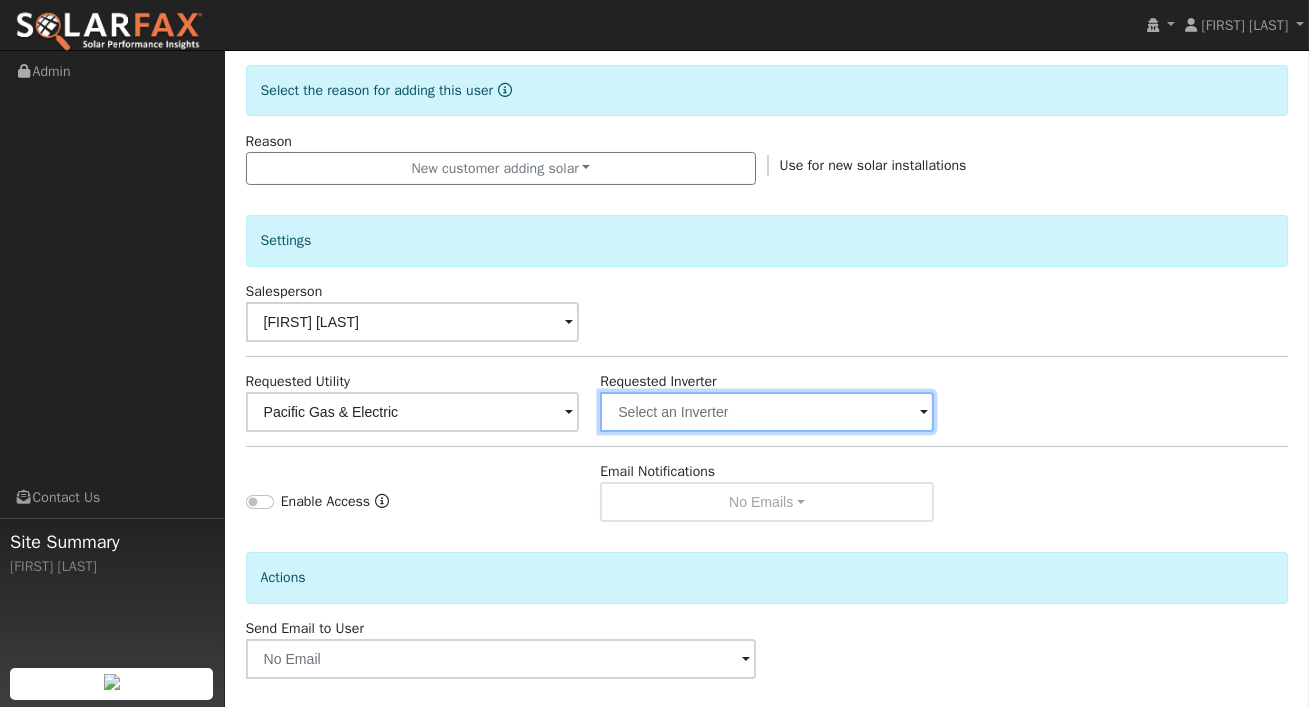click at bounding box center [413, 412] 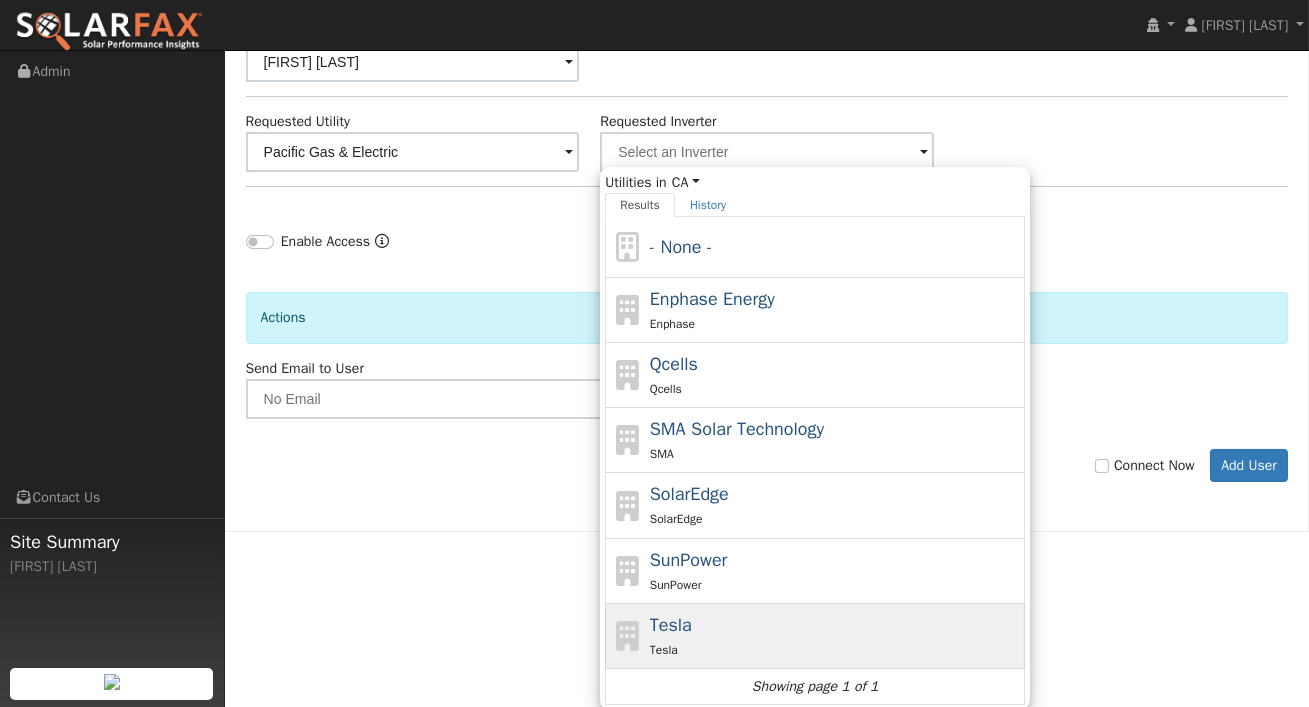 click on "Tesla" at bounding box center (671, 625) 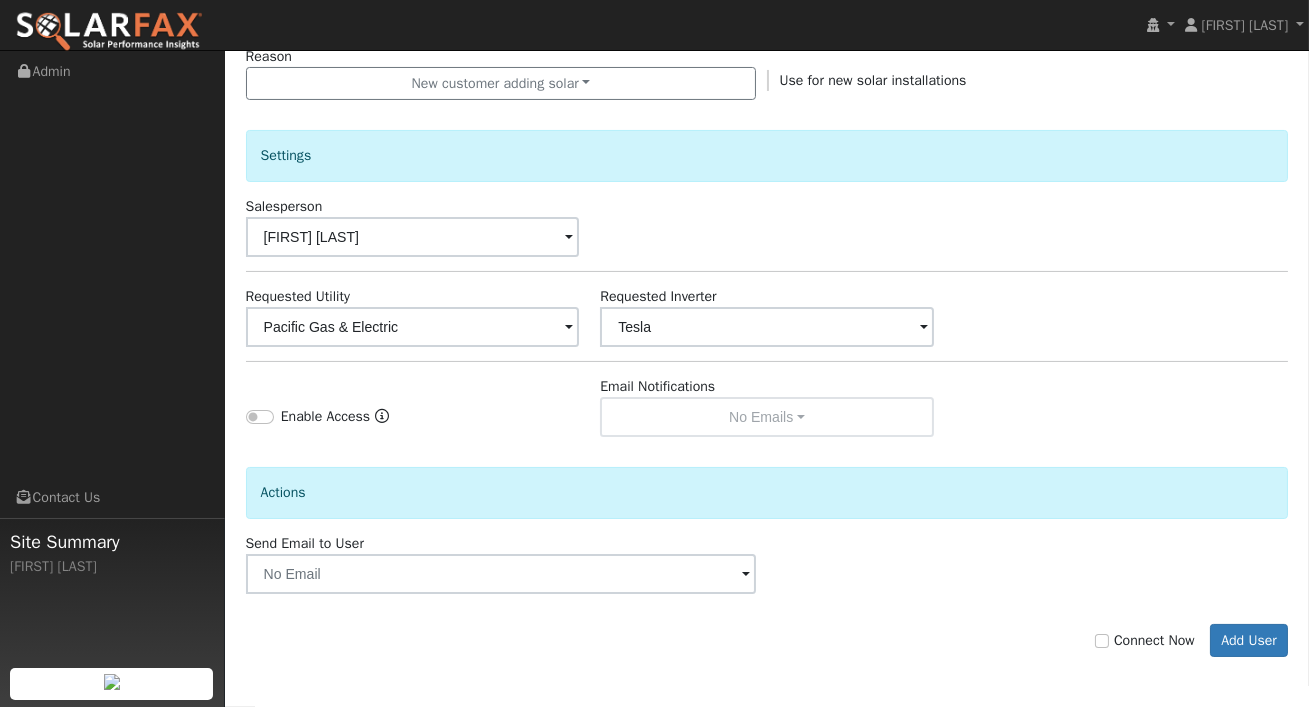 scroll, scrollTop: 584, scrollLeft: 0, axis: vertical 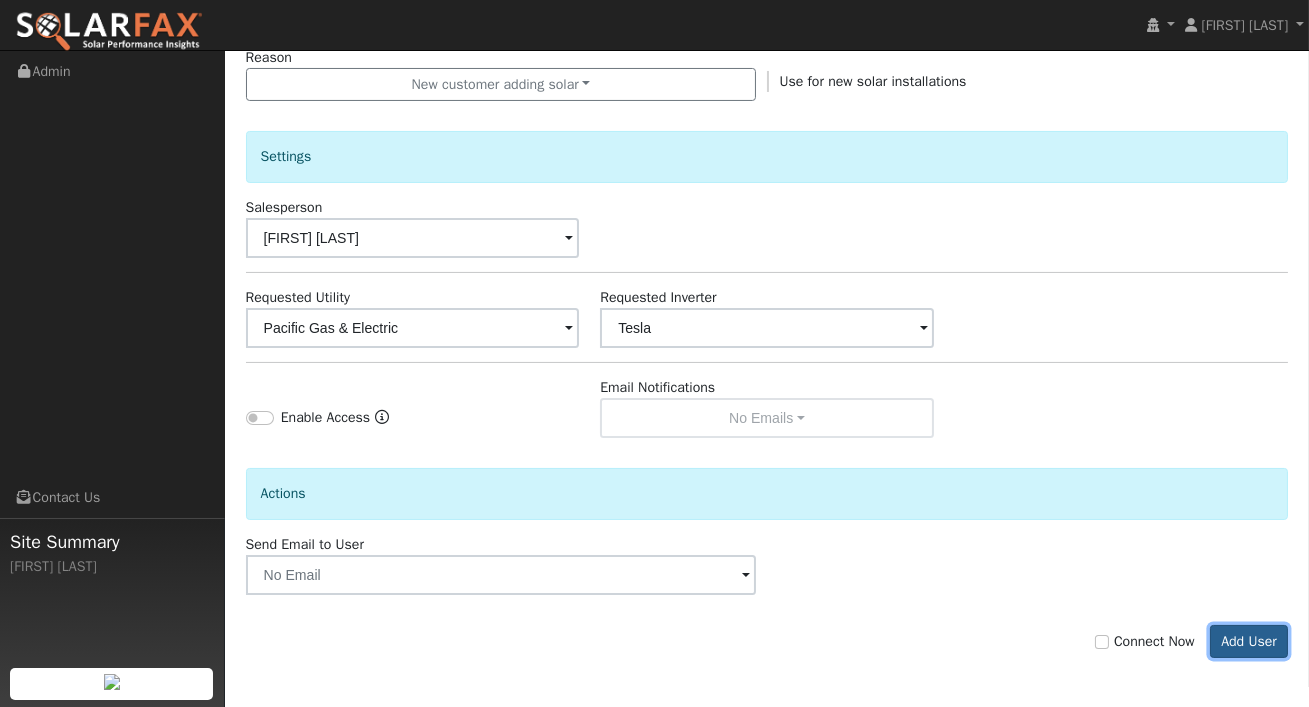 click on "Add User" at bounding box center (1249, 642) 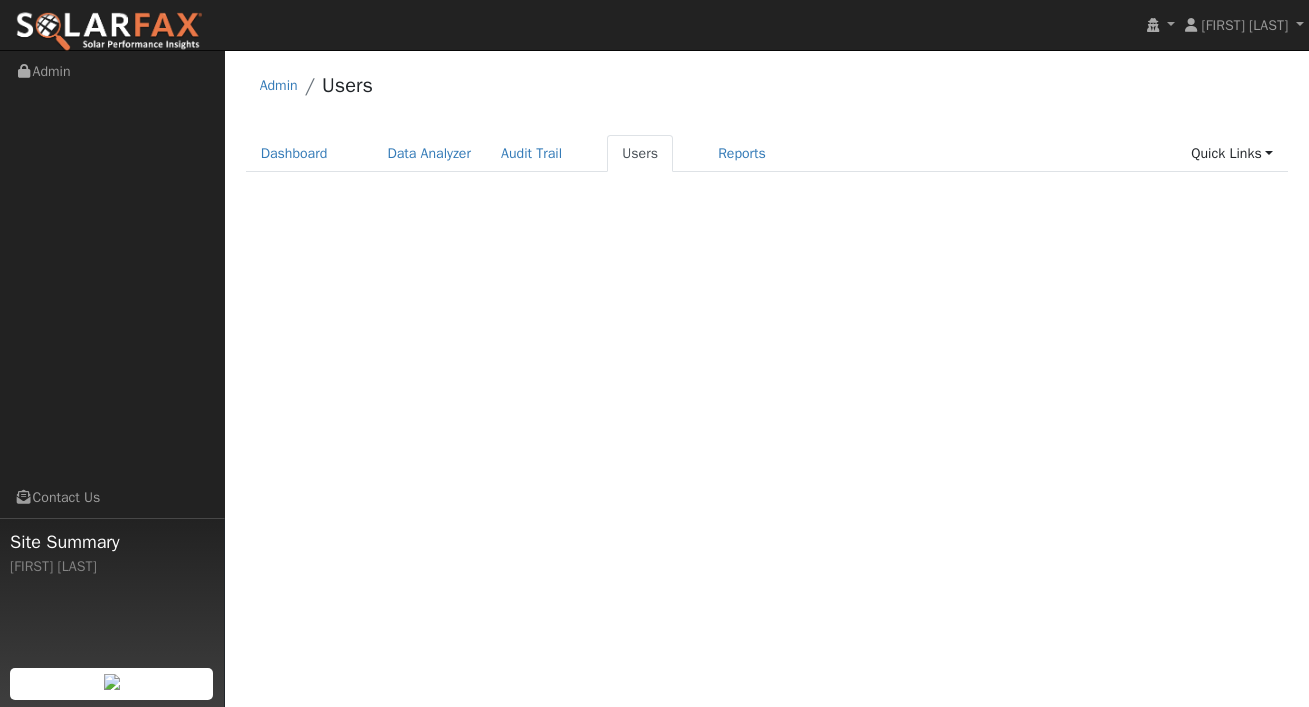 scroll, scrollTop: 0, scrollLeft: 0, axis: both 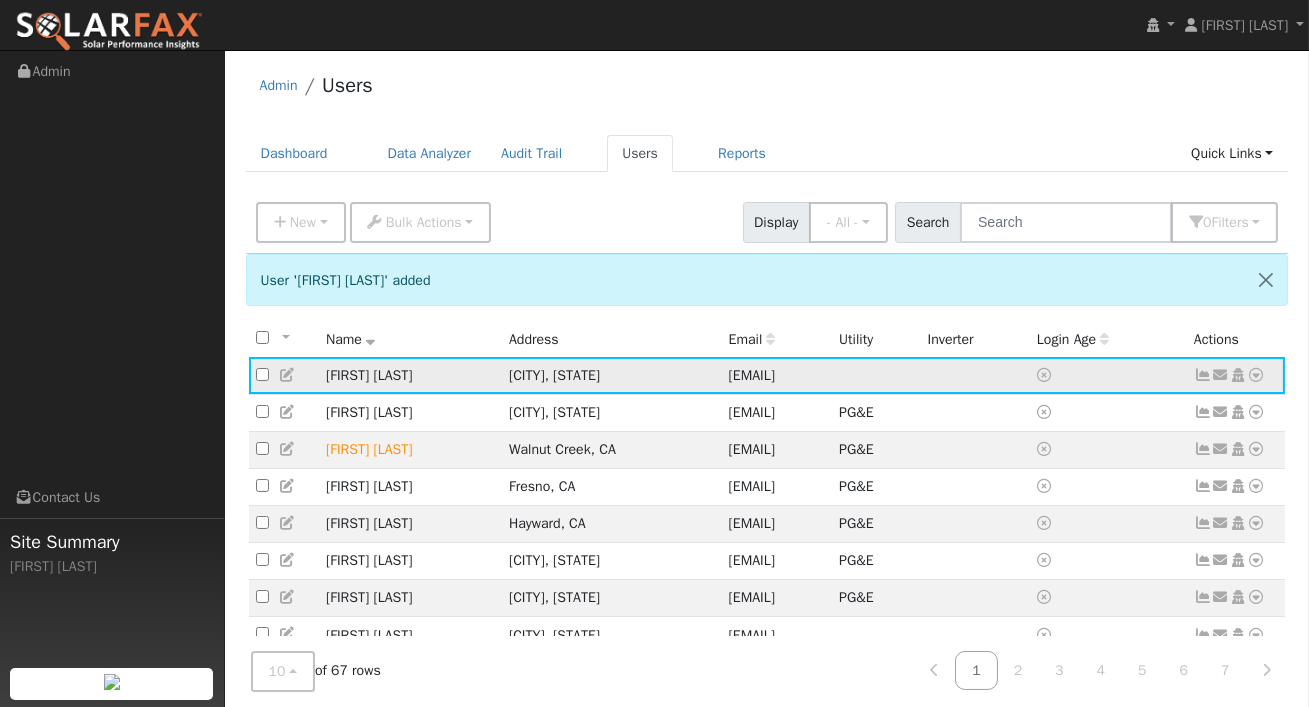 click at bounding box center (1257, 375) 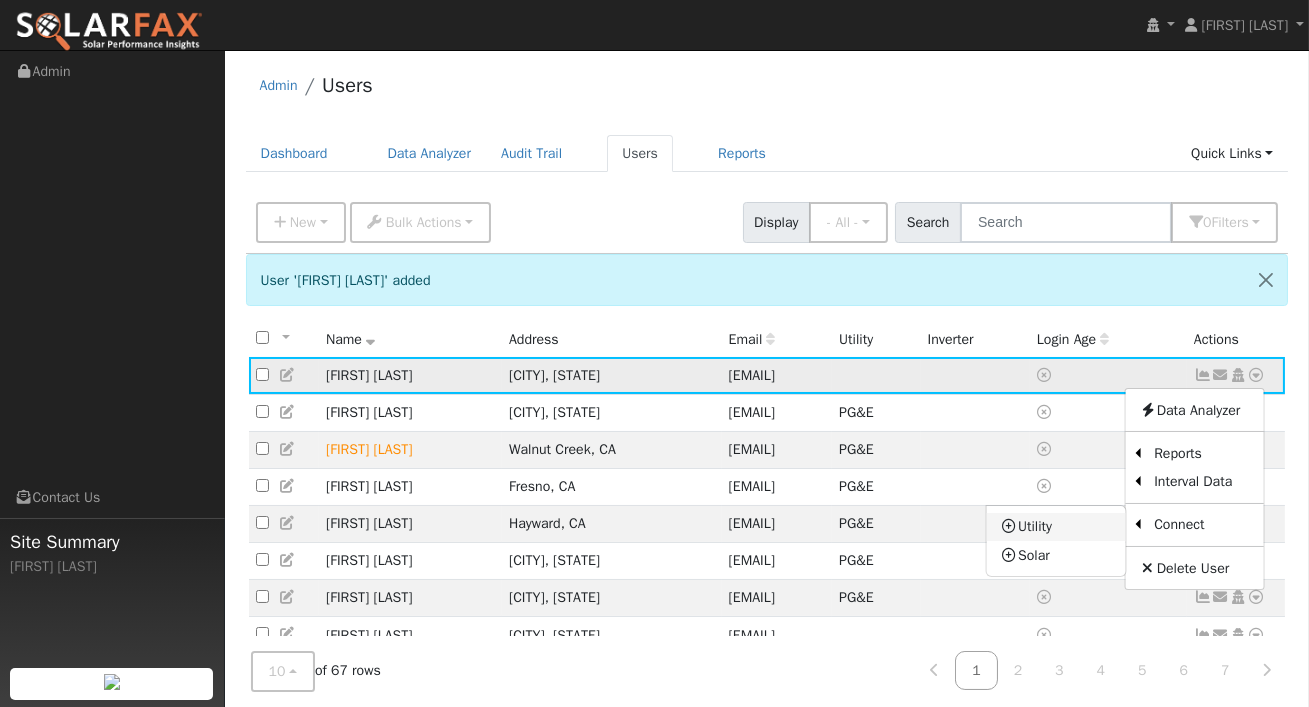 click on "Utility" at bounding box center [1055, 527] 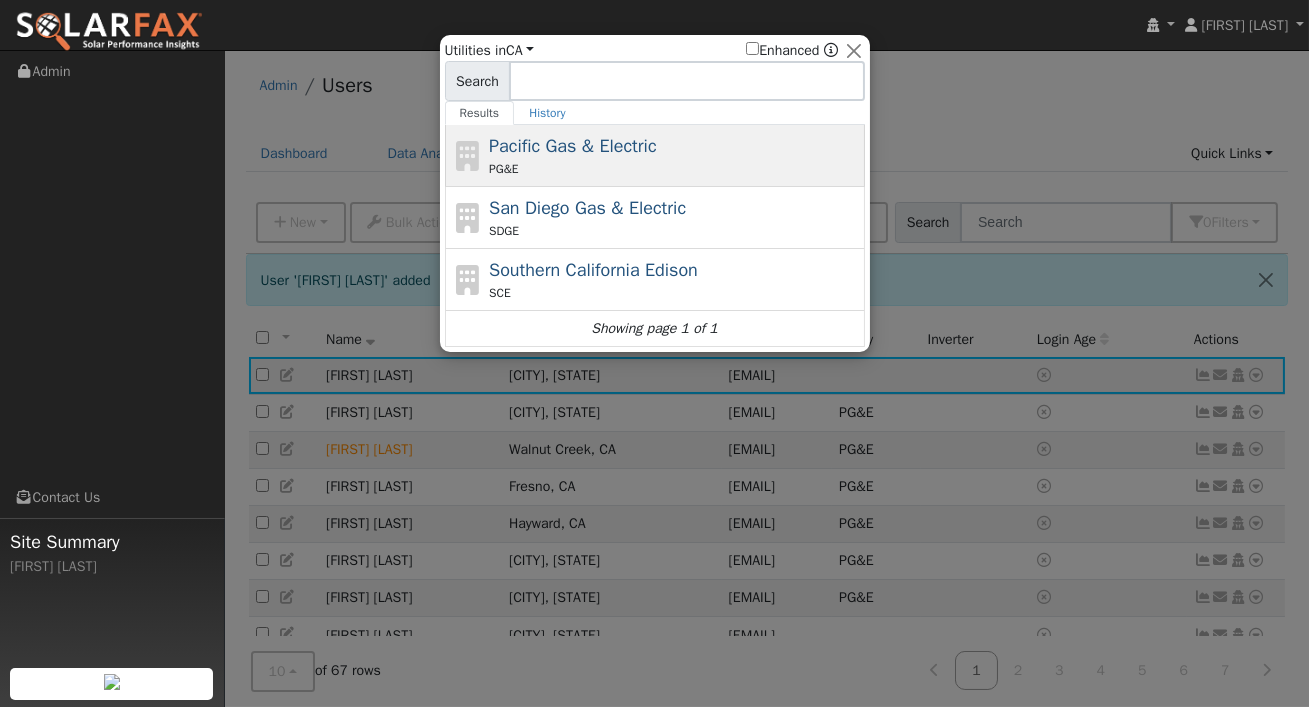 click on "Pacific Gas & Electric" at bounding box center (573, 146) 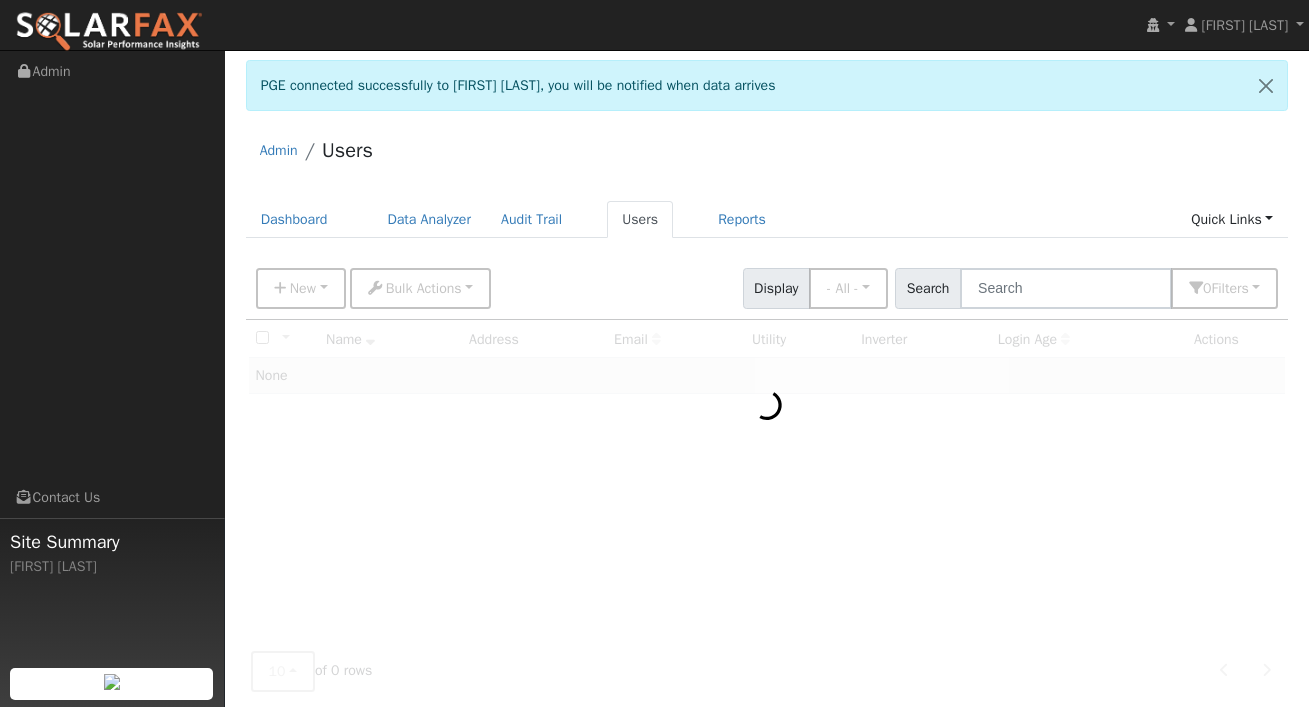 scroll, scrollTop: 0, scrollLeft: 0, axis: both 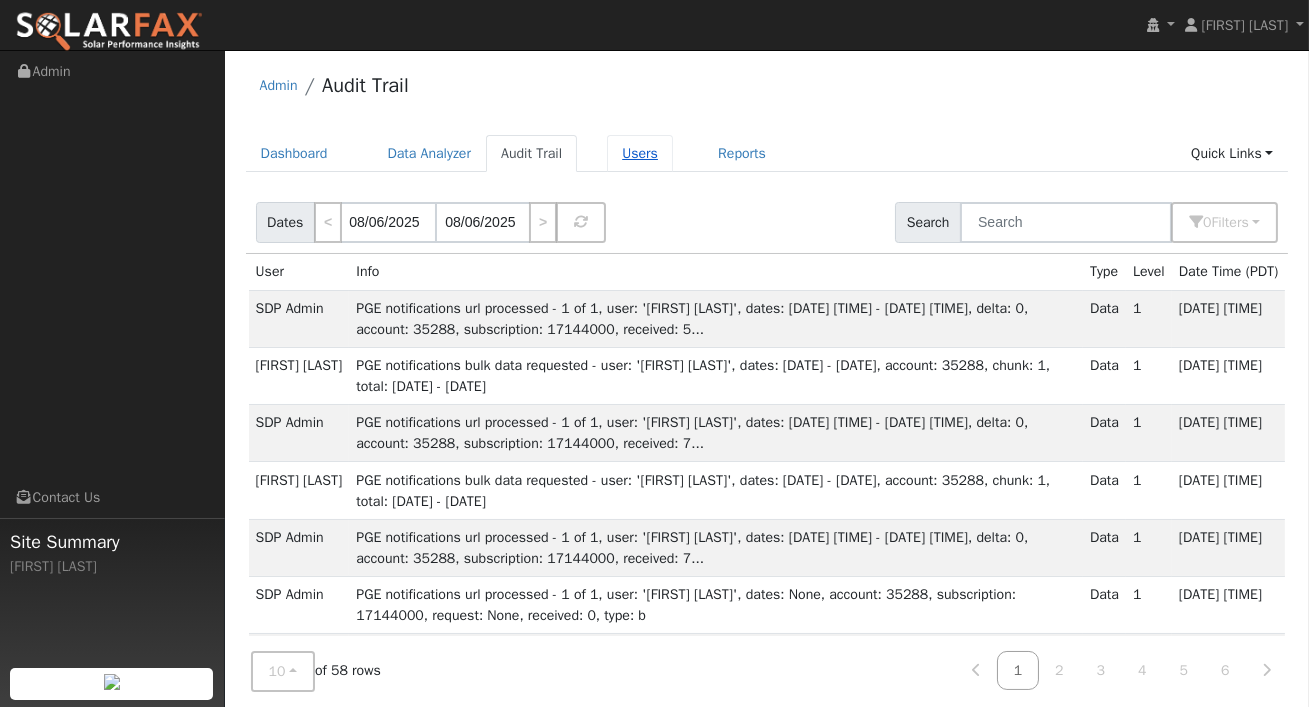 click on "Users" at bounding box center (640, 153) 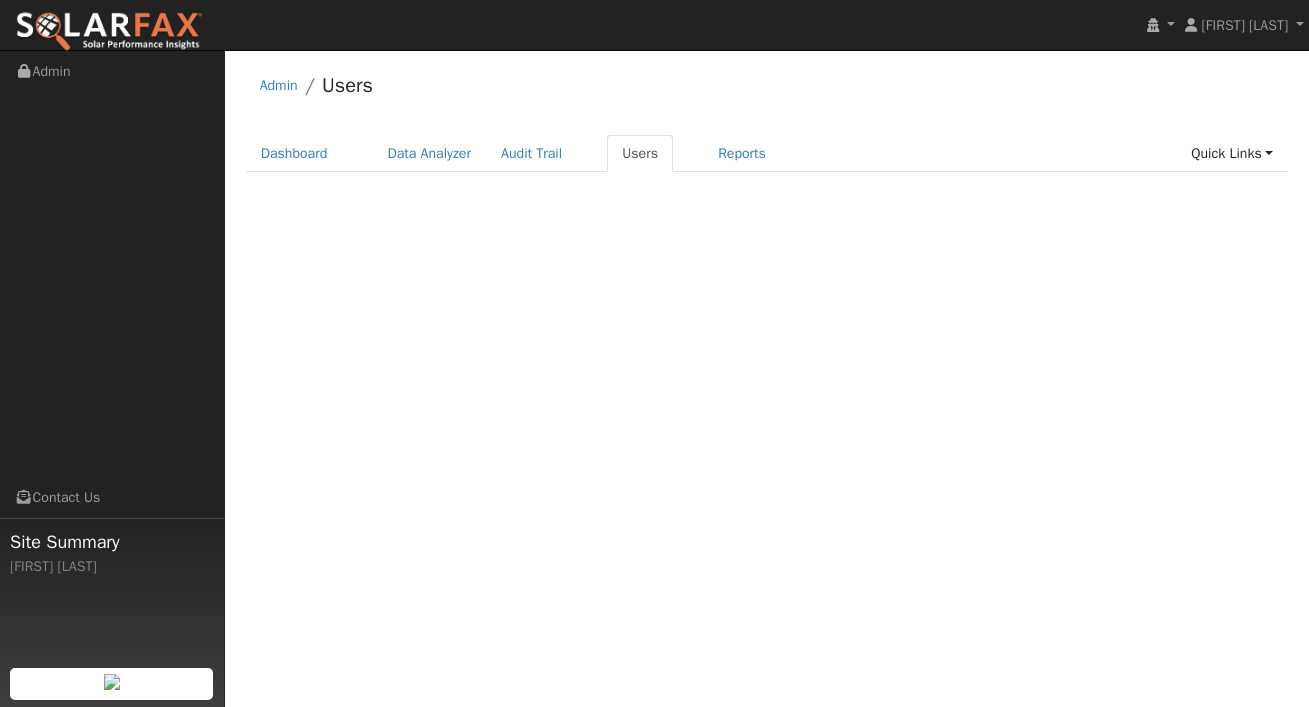 scroll, scrollTop: 0, scrollLeft: 0, axis: both 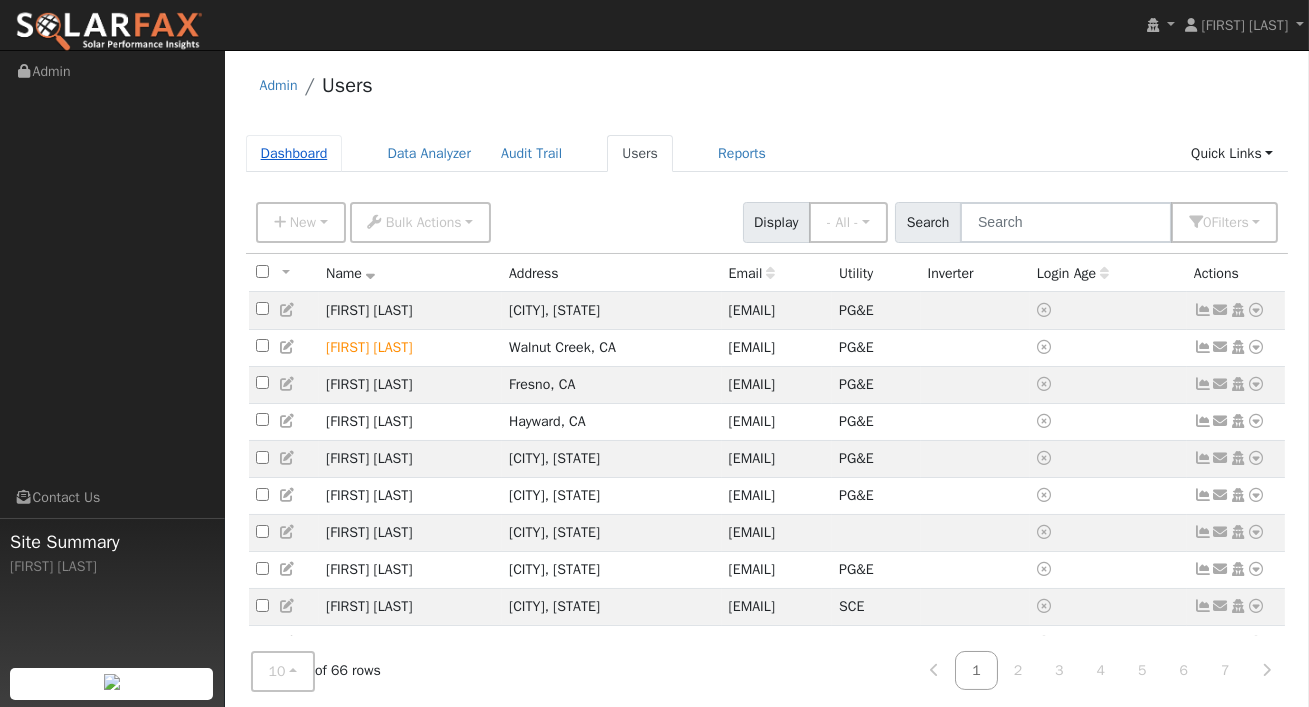 click on "Dashboard" at bounding box center [294, 153] 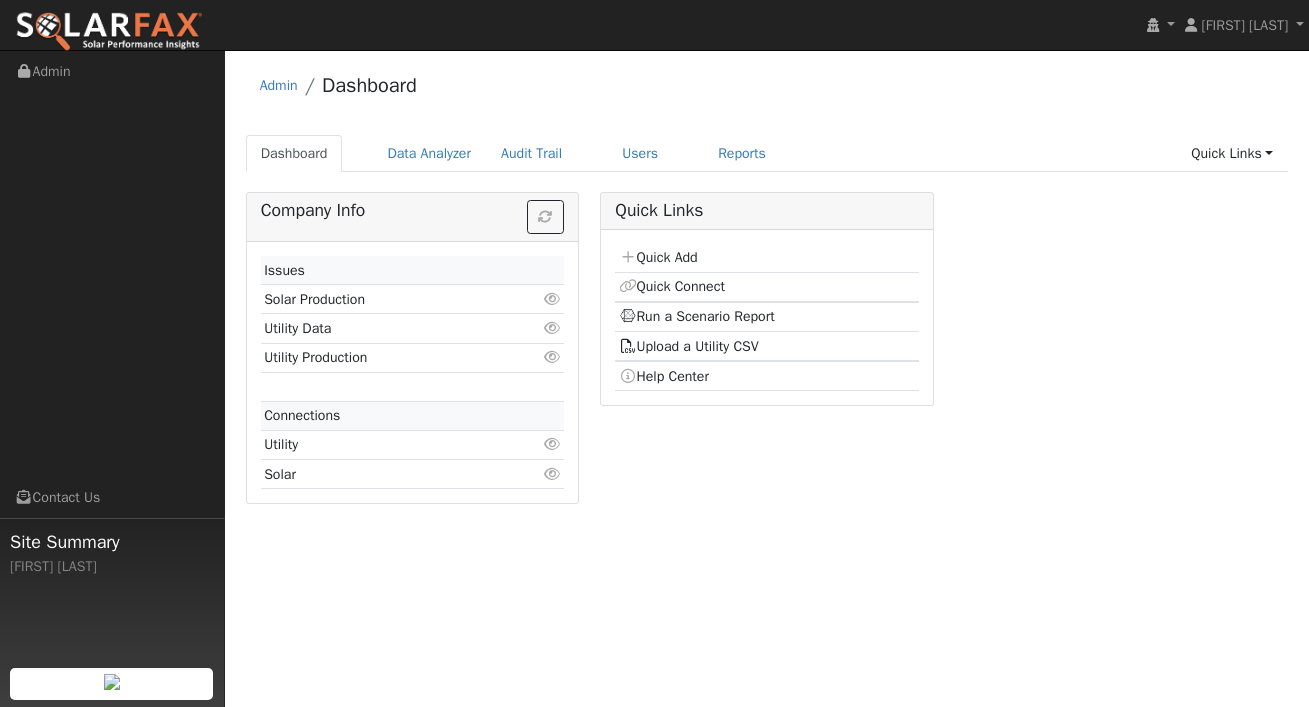 scroll, scrollTop: 0, scrollLeft: 0, axis: both 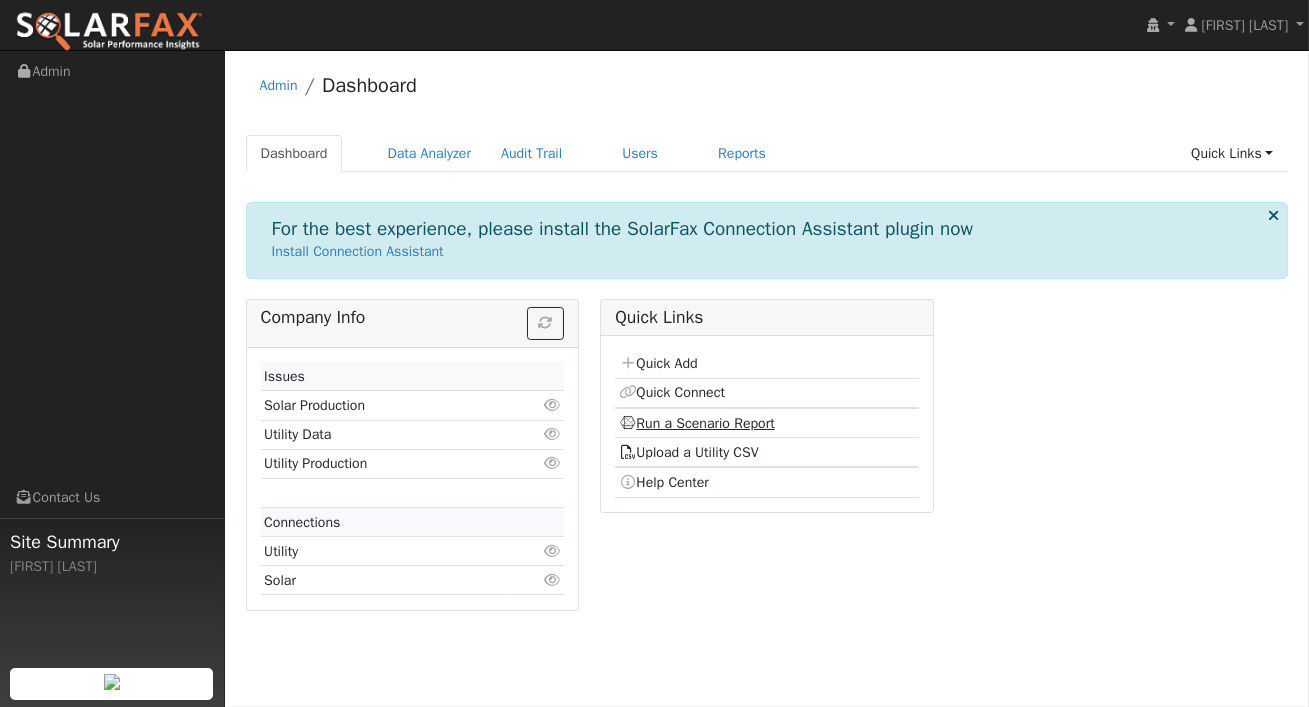 click on "Run a Scenario Report" at bounding box center [697, 423] 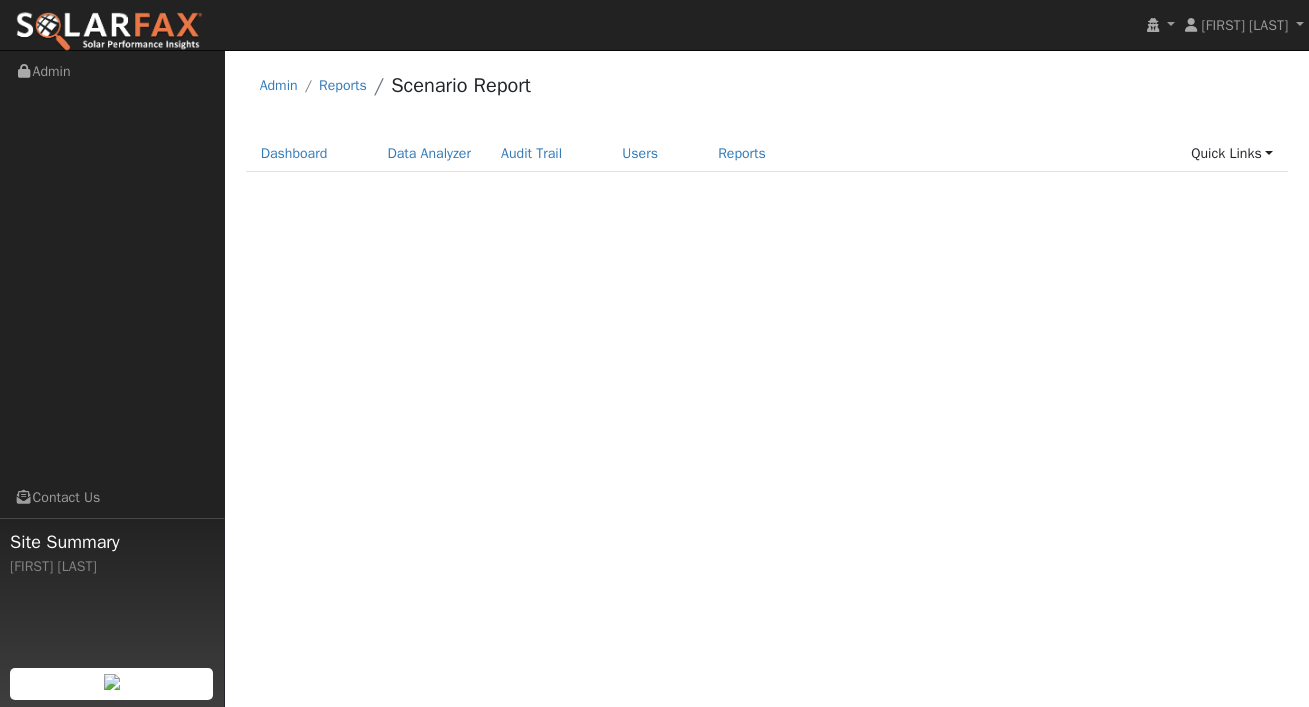 scroll, scrollTop: 0, scrollLeft: 0, axis: both 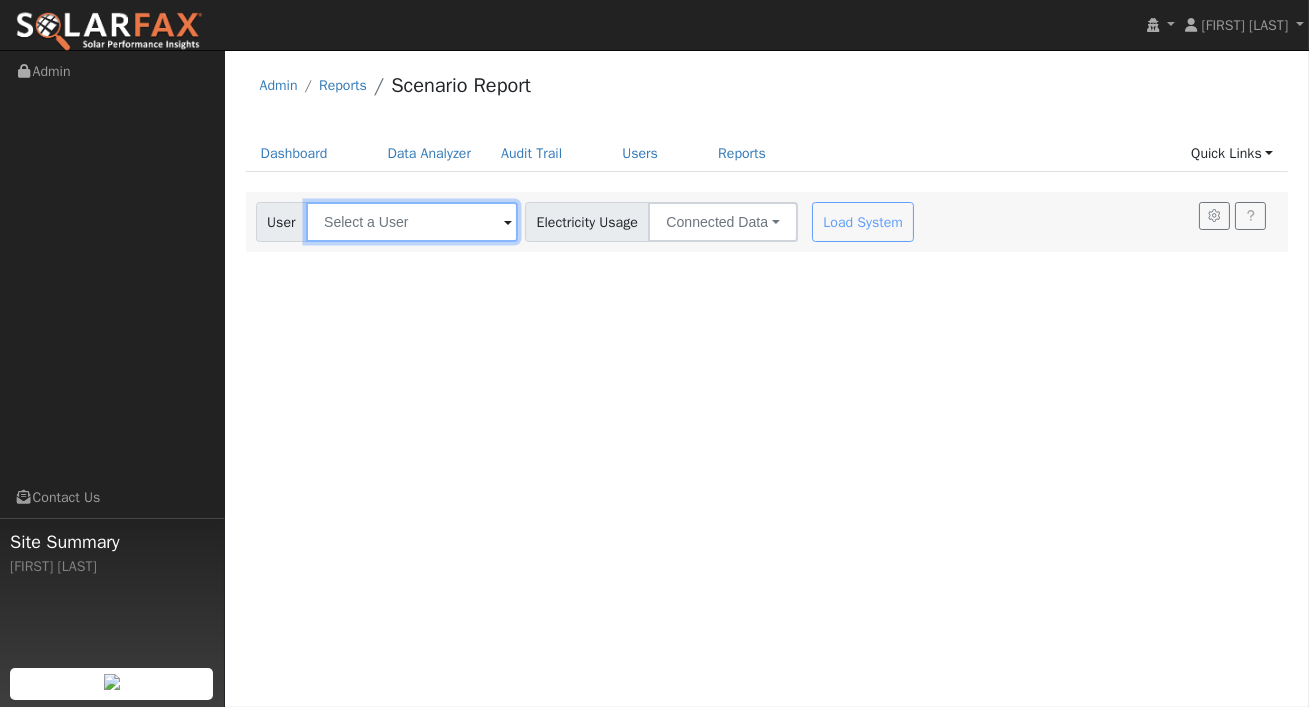 click at bounding box center [412, 222] 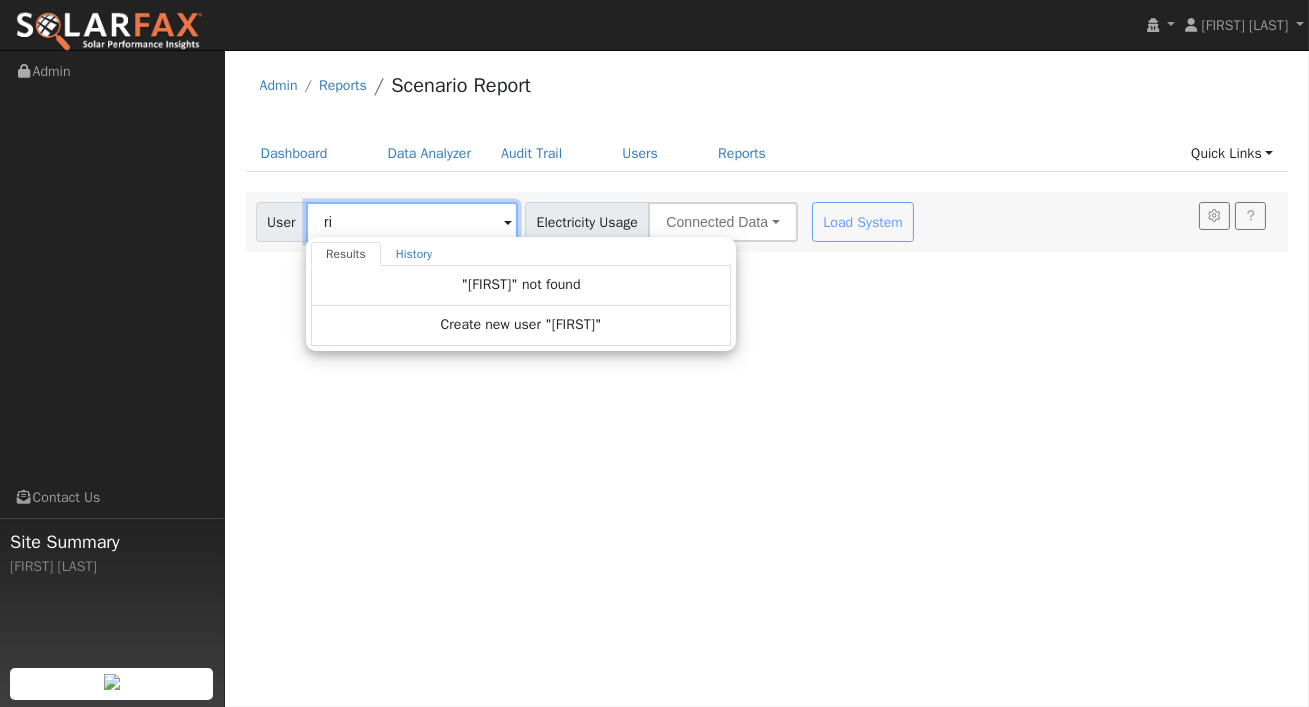 type on "r" 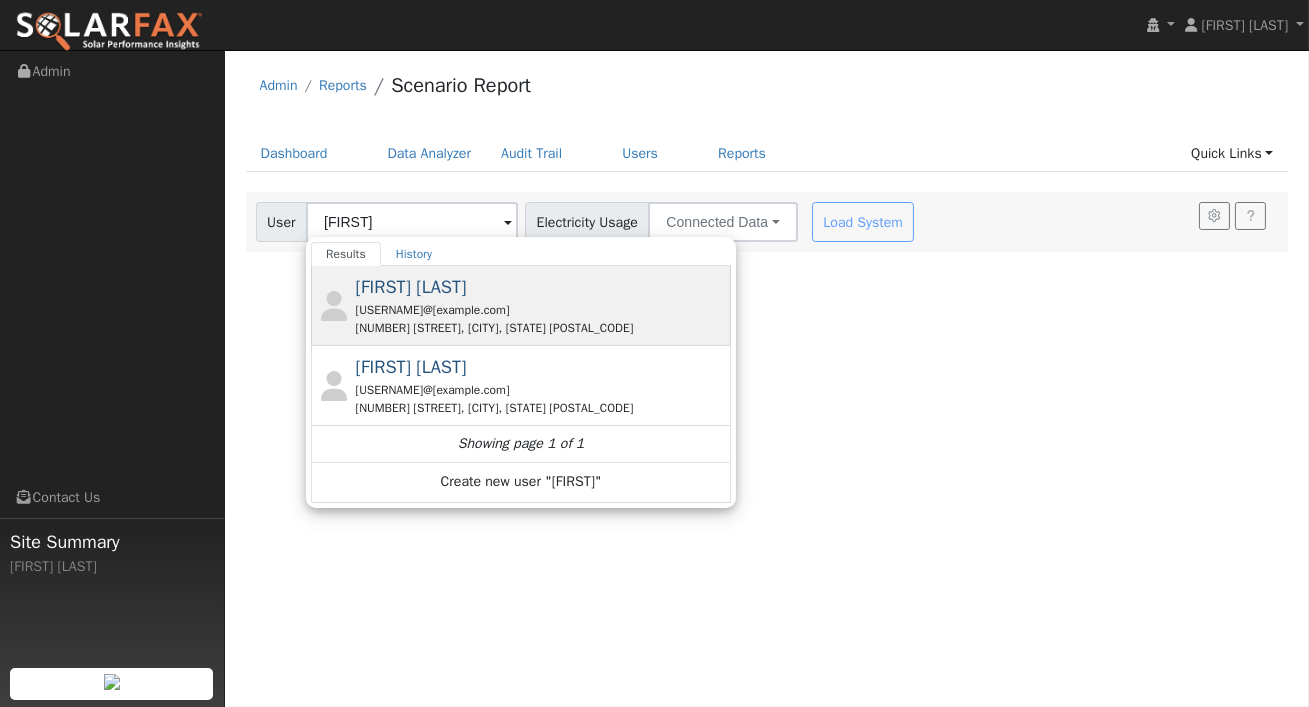 click on "[FIRST] [LAST]" at bounding box center (411, 287) 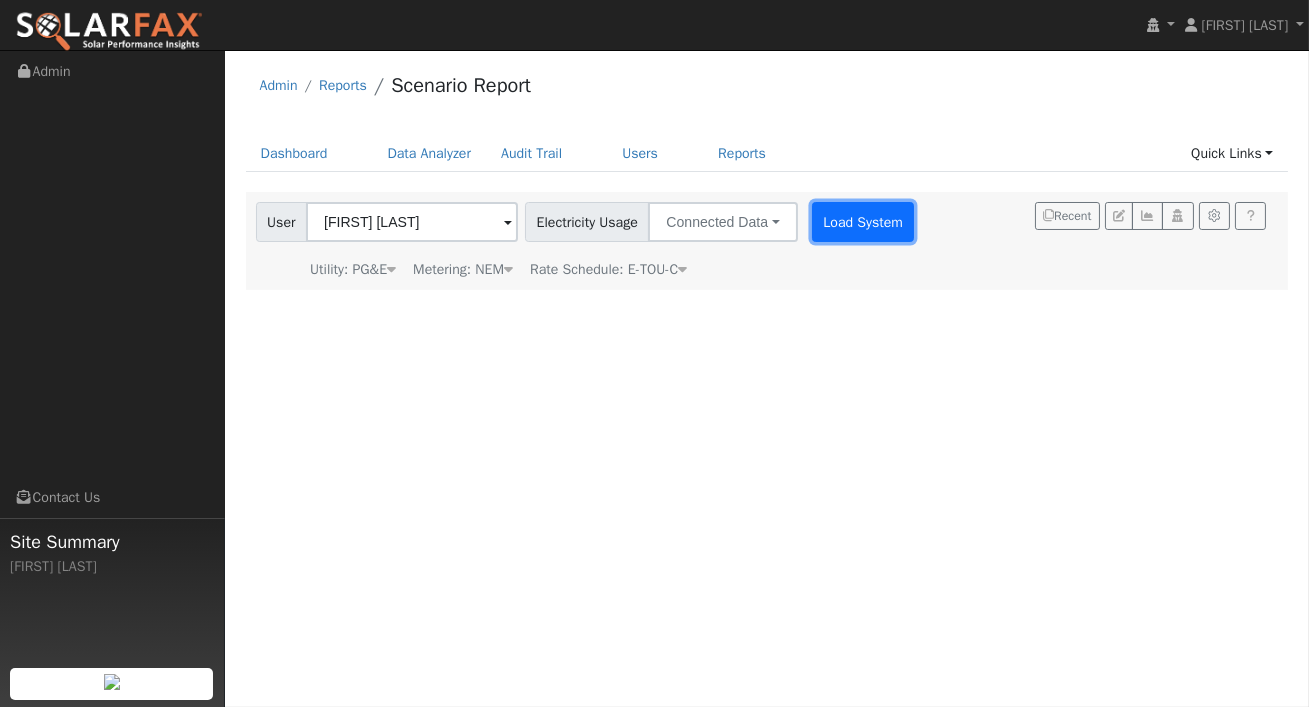 click on "Load System" at bounding box center [863, 222] 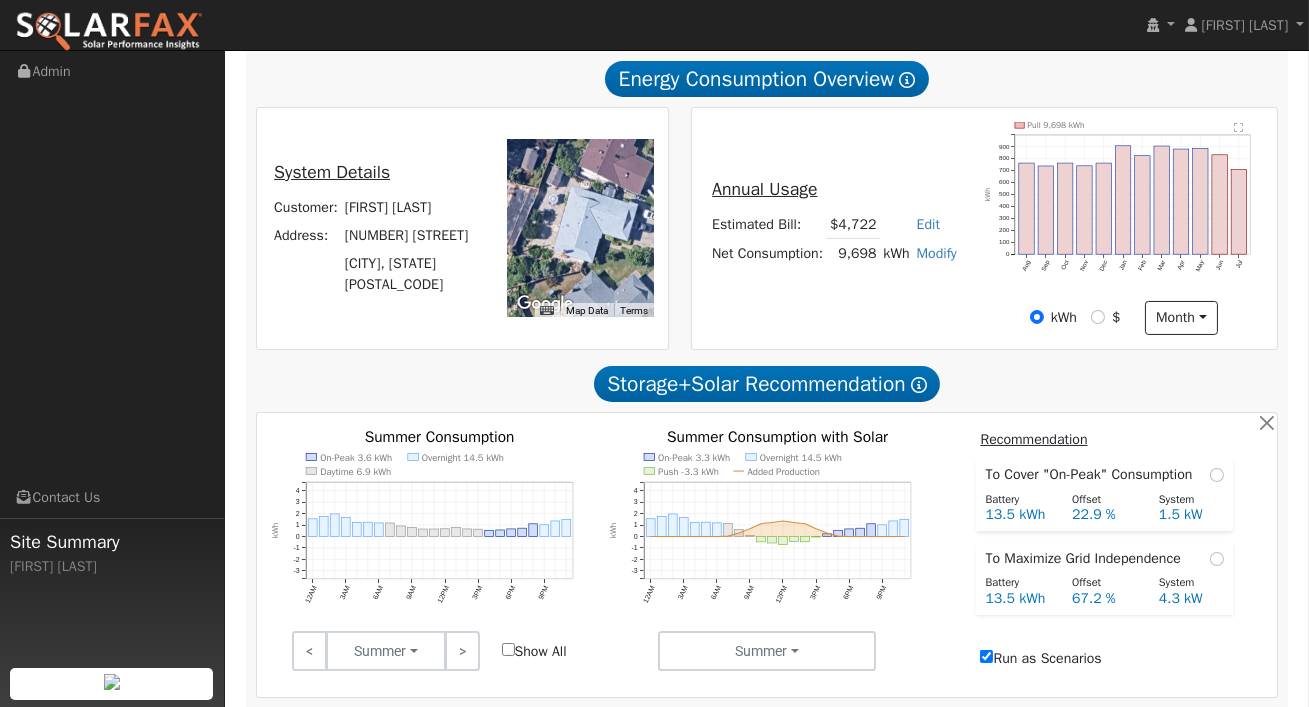 scroll, scrollTop: 525, scrollLeft: 0, axis: vertical 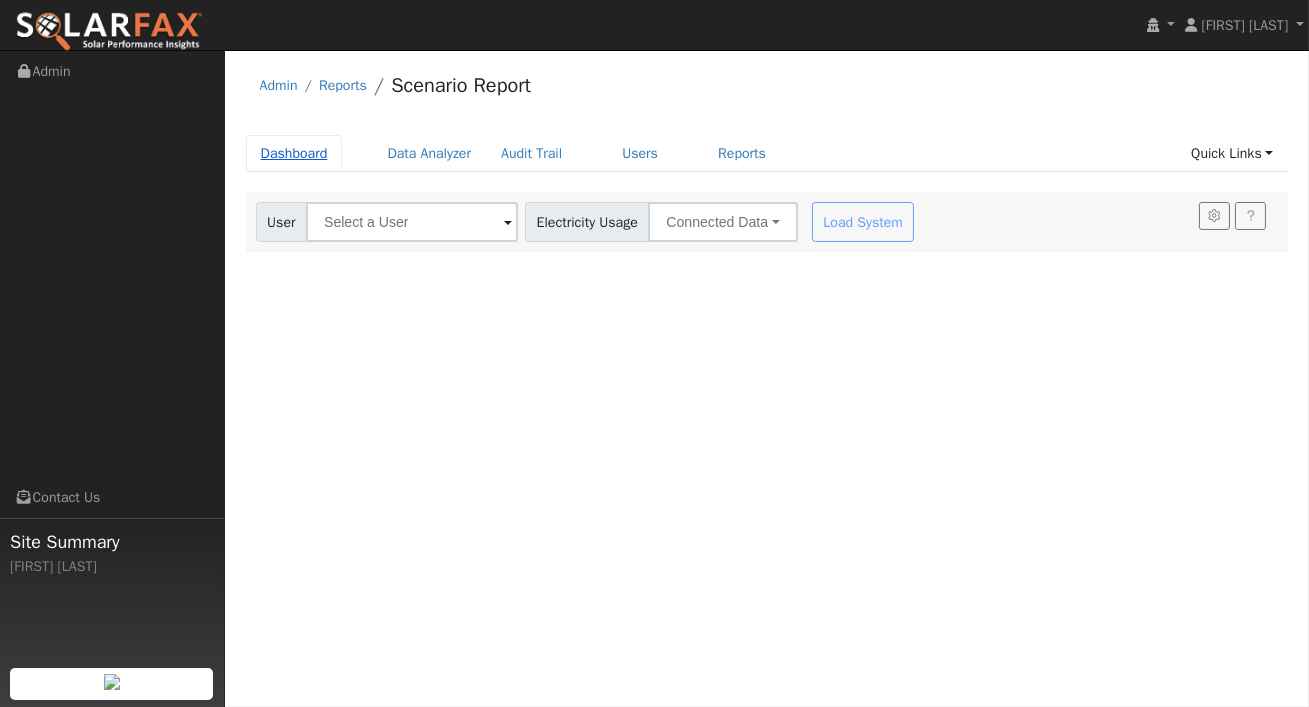 click on "Dashboard" at bounding box center (294, 153) 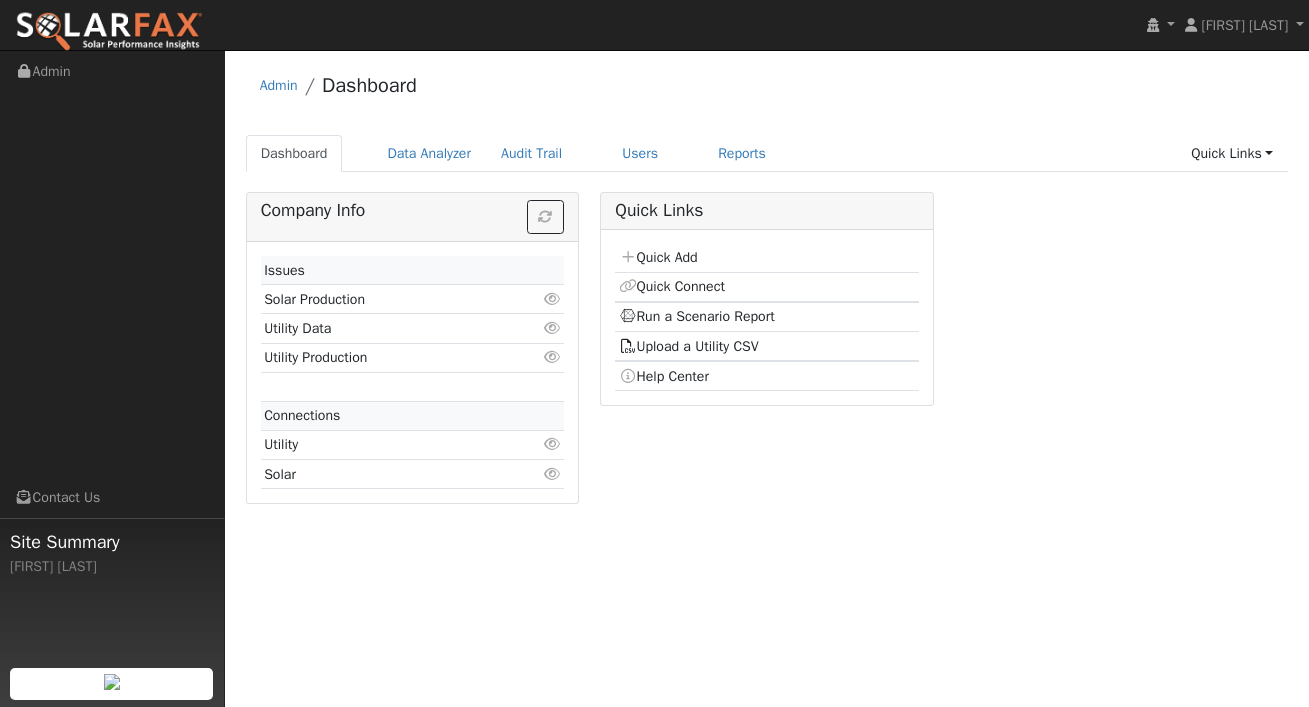 scroll, scrollTop: 0, scrollLeft: 0, axis: both 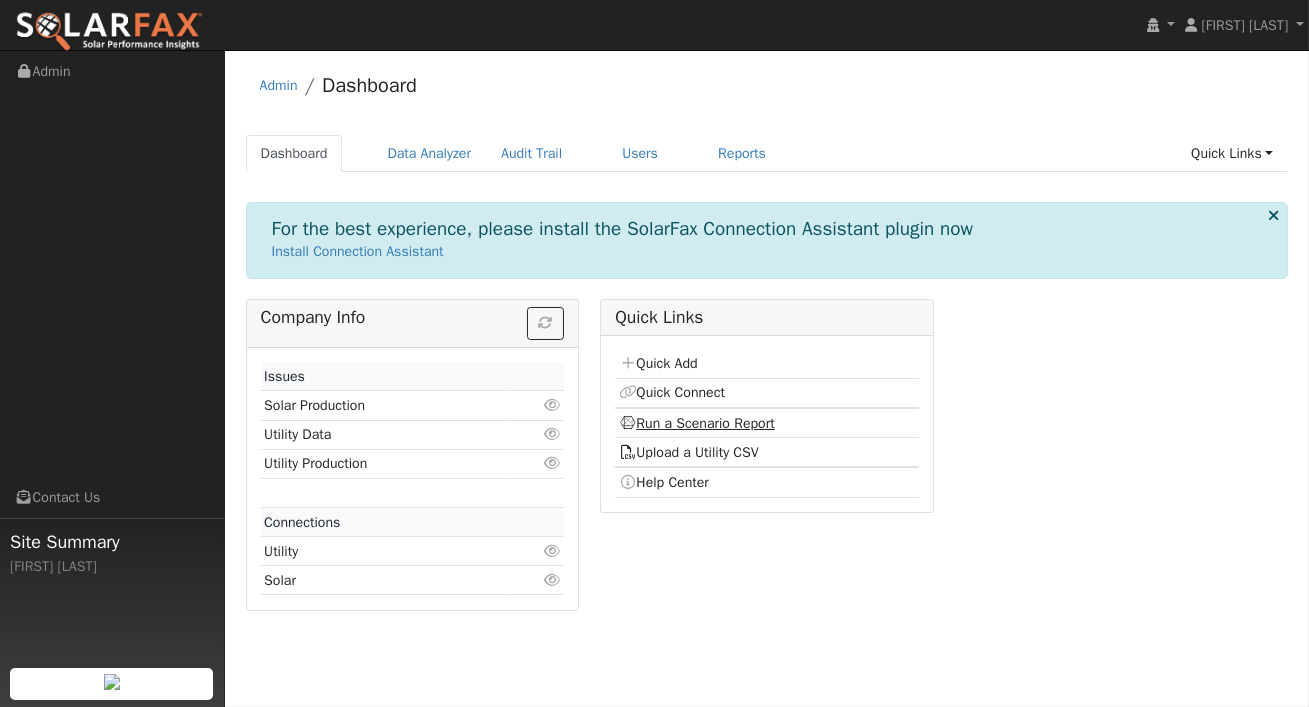 click on "Run a Scenario Report" at bounding box center [697, 423] 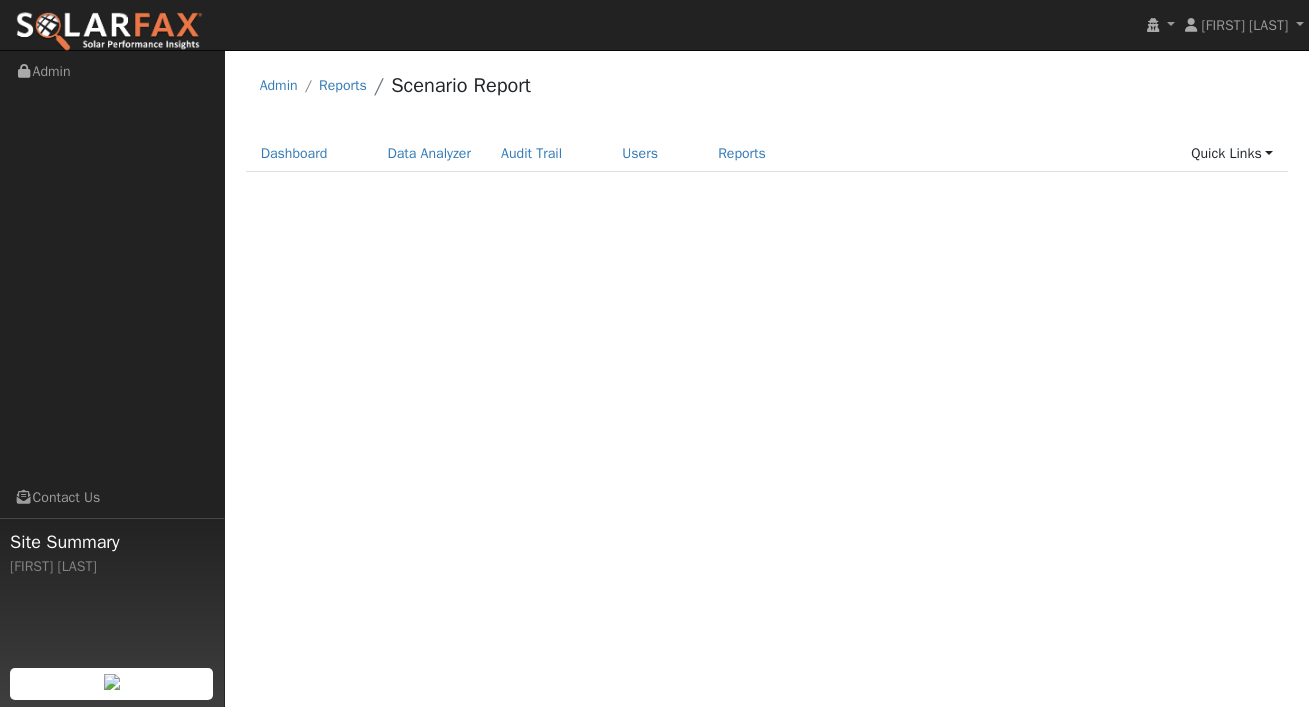 scroll, scrollTop: 0, scrollLeft: 0, axis: both 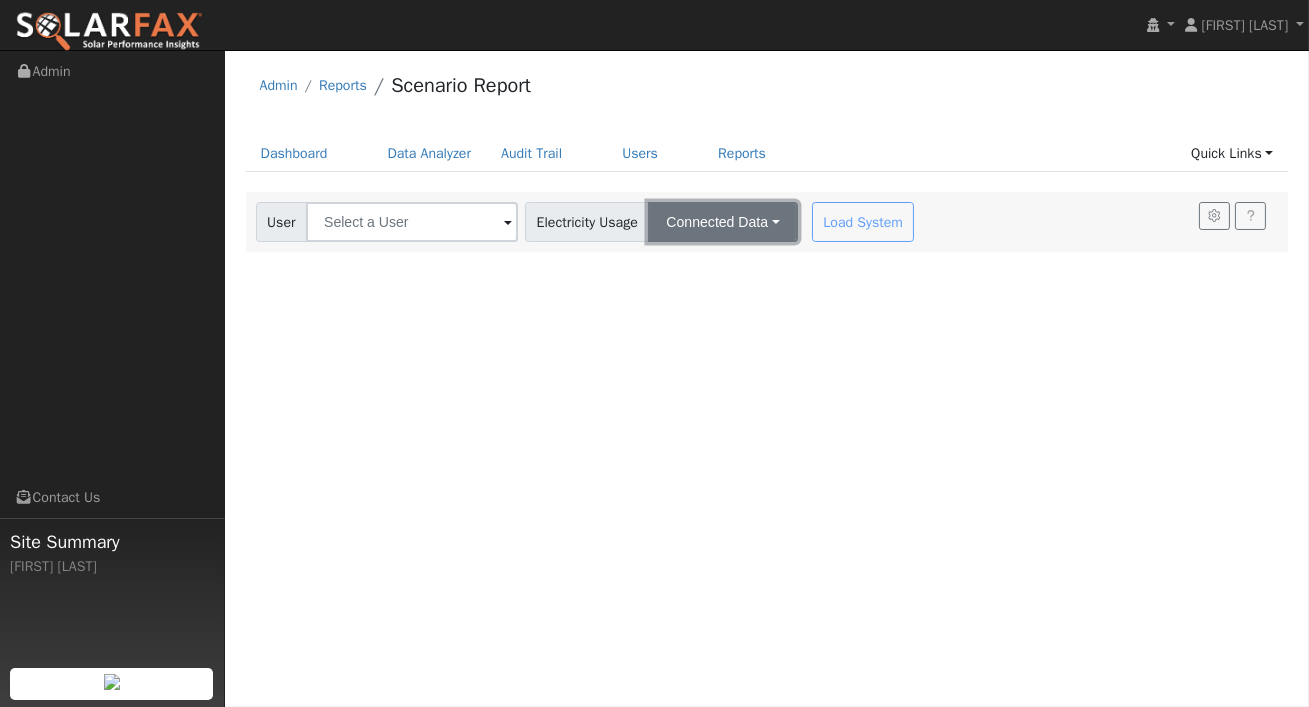 click on "Connected Data" at bounding box center [722, 222] 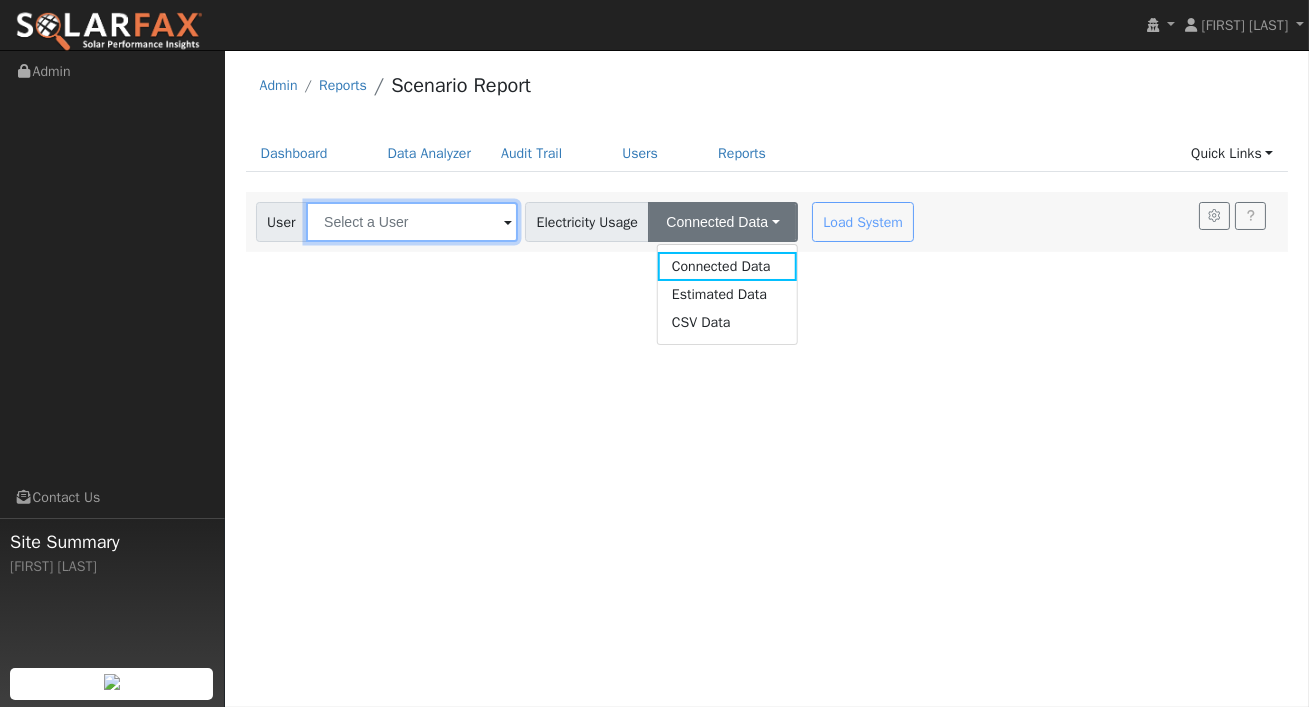 click at bounding box center (412, 222) 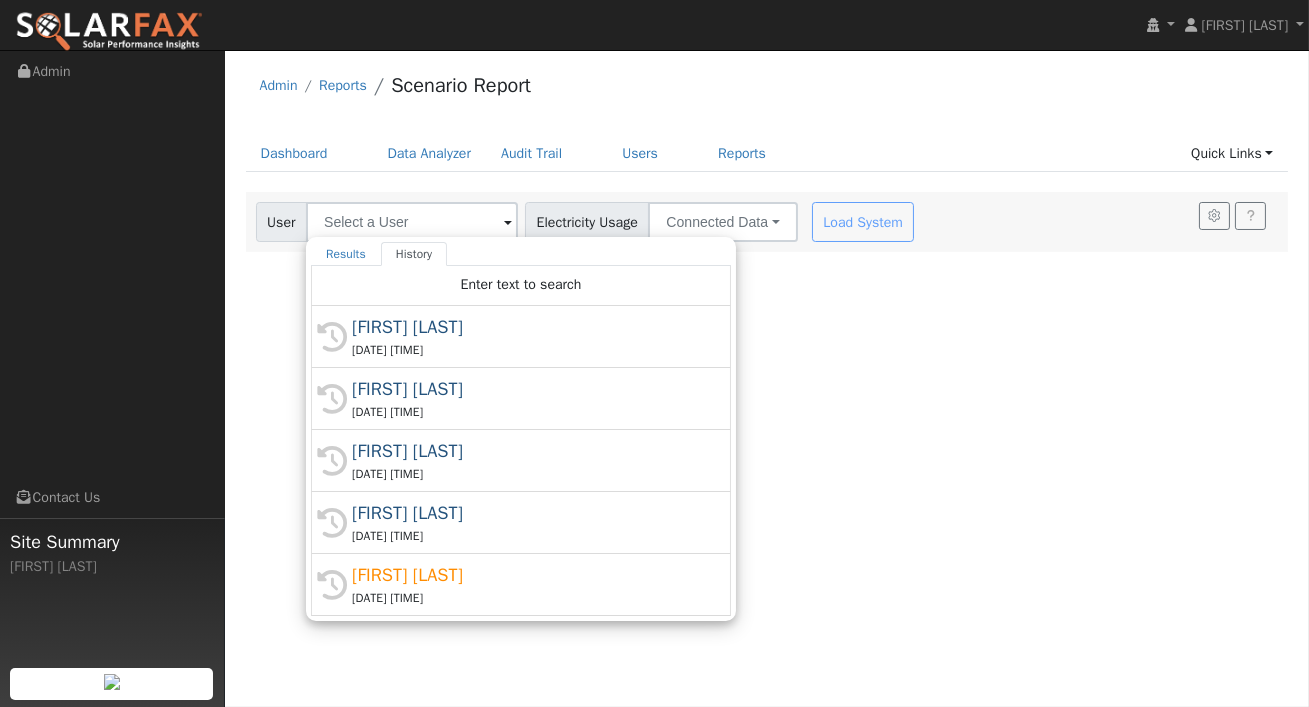 drag, startPoint x: 428, startPoint y: 328, endPoint x: 602, endPoint y: 306, distance: 175.38528 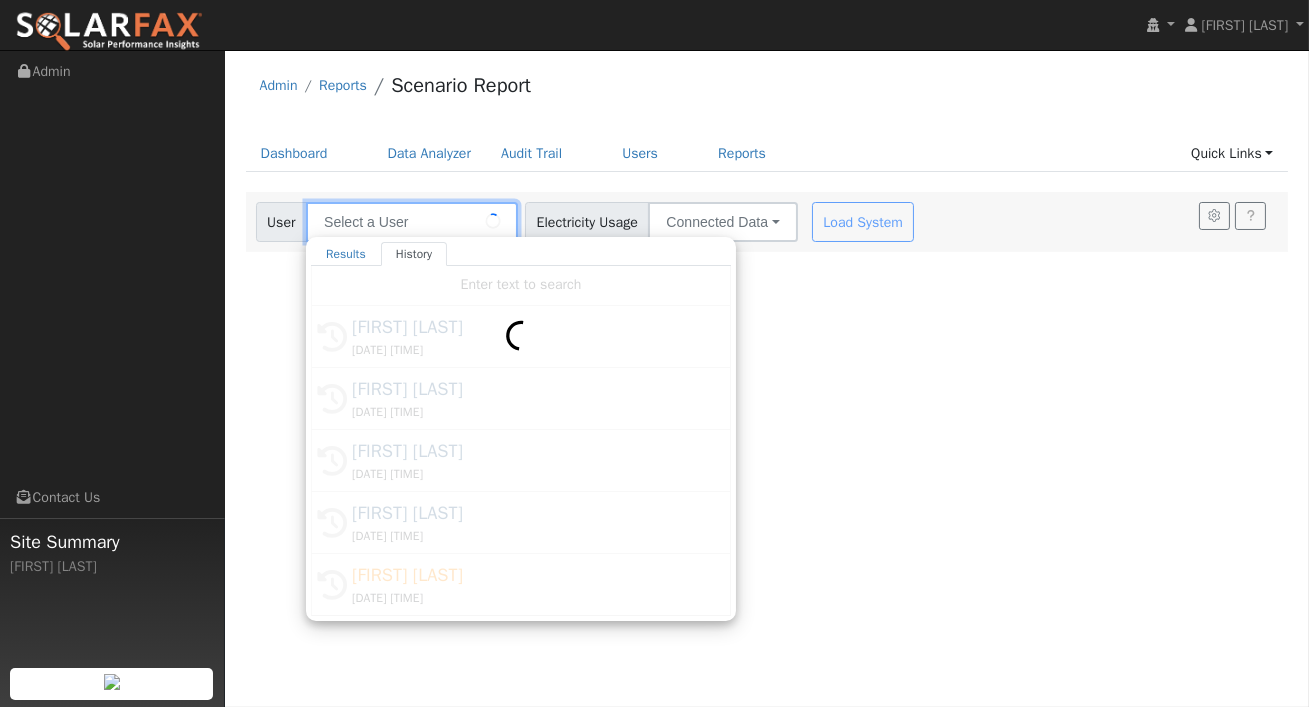 type on "[FIRST] [LAST]" 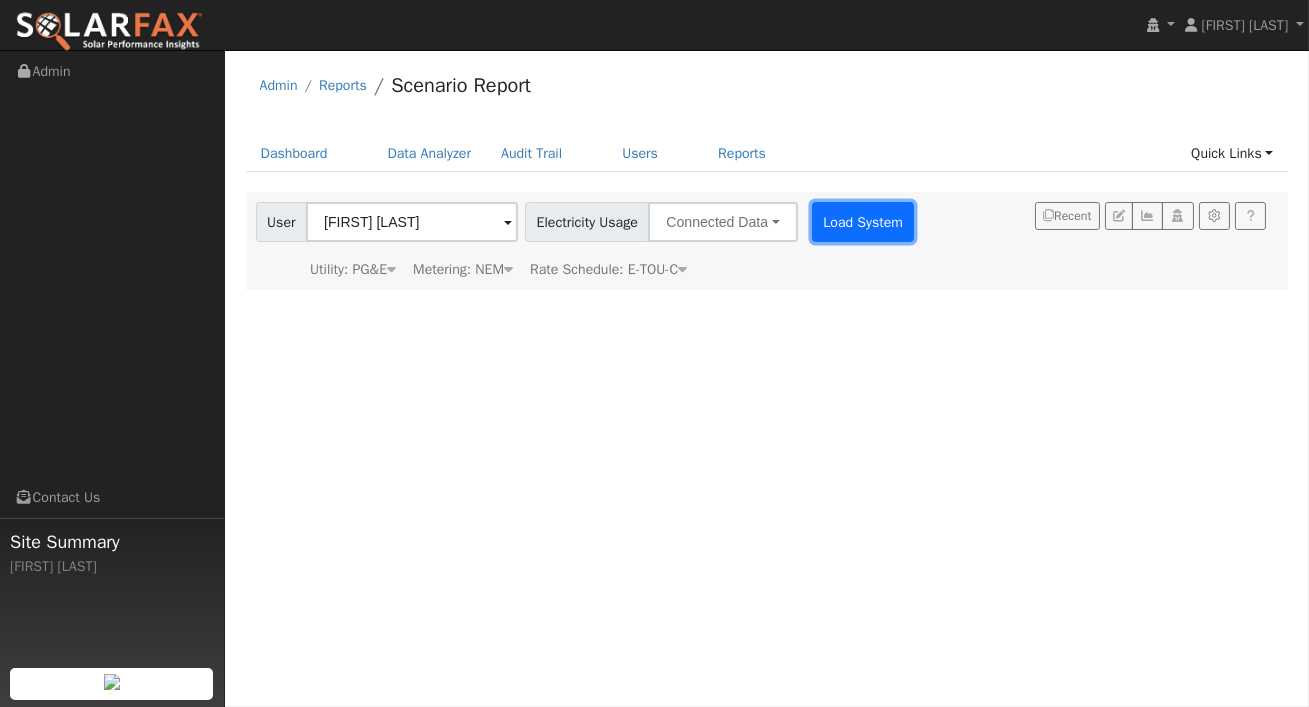 click on "Load System" 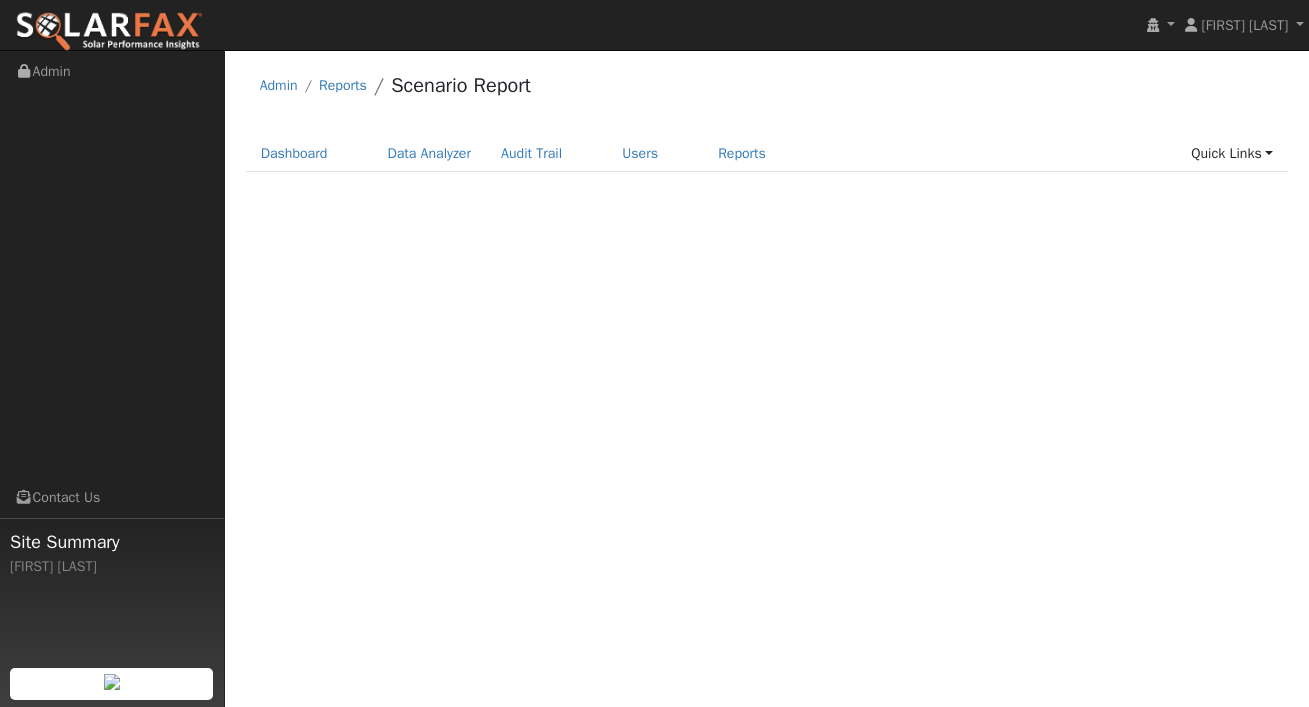 scroll, scrollTop: 0, scrollLeft: 0, axis: both 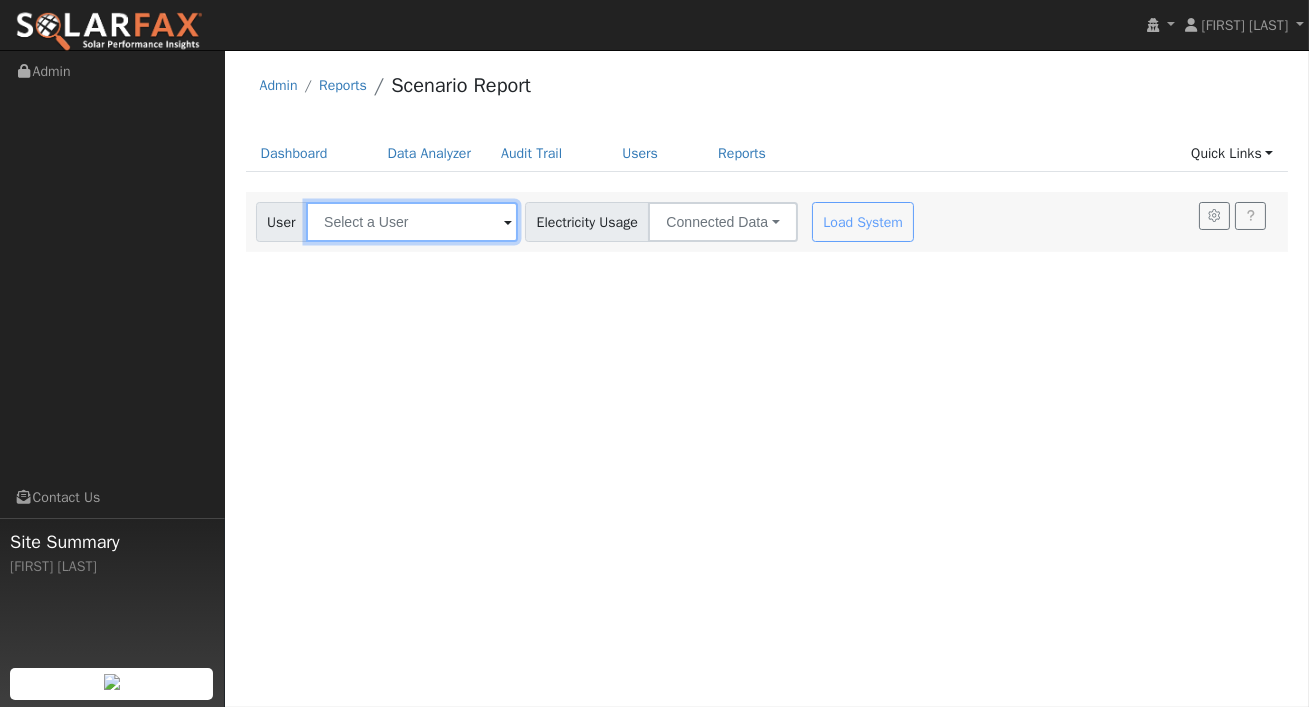 click at bounding box center [412, 222] 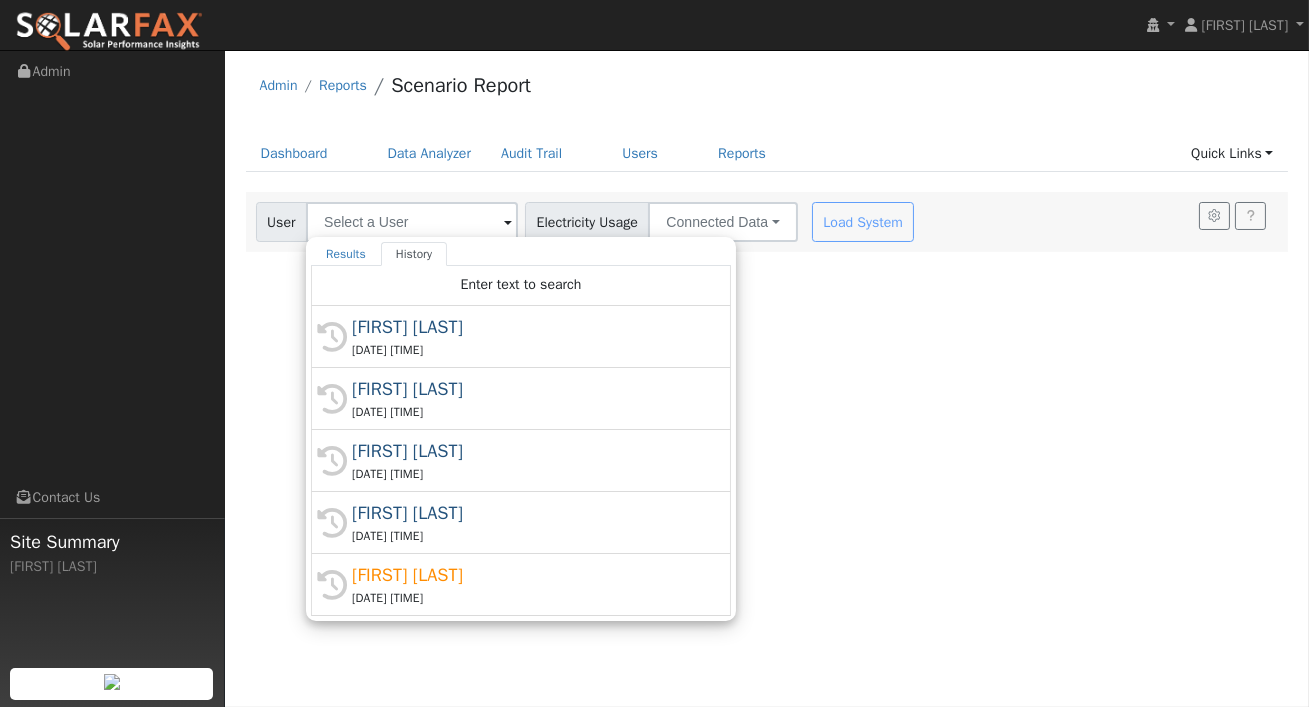 drag, startPoint x: 422, startPoint y: 328, endPoint x: 624, endPoint y: 265, distance: 211.59631 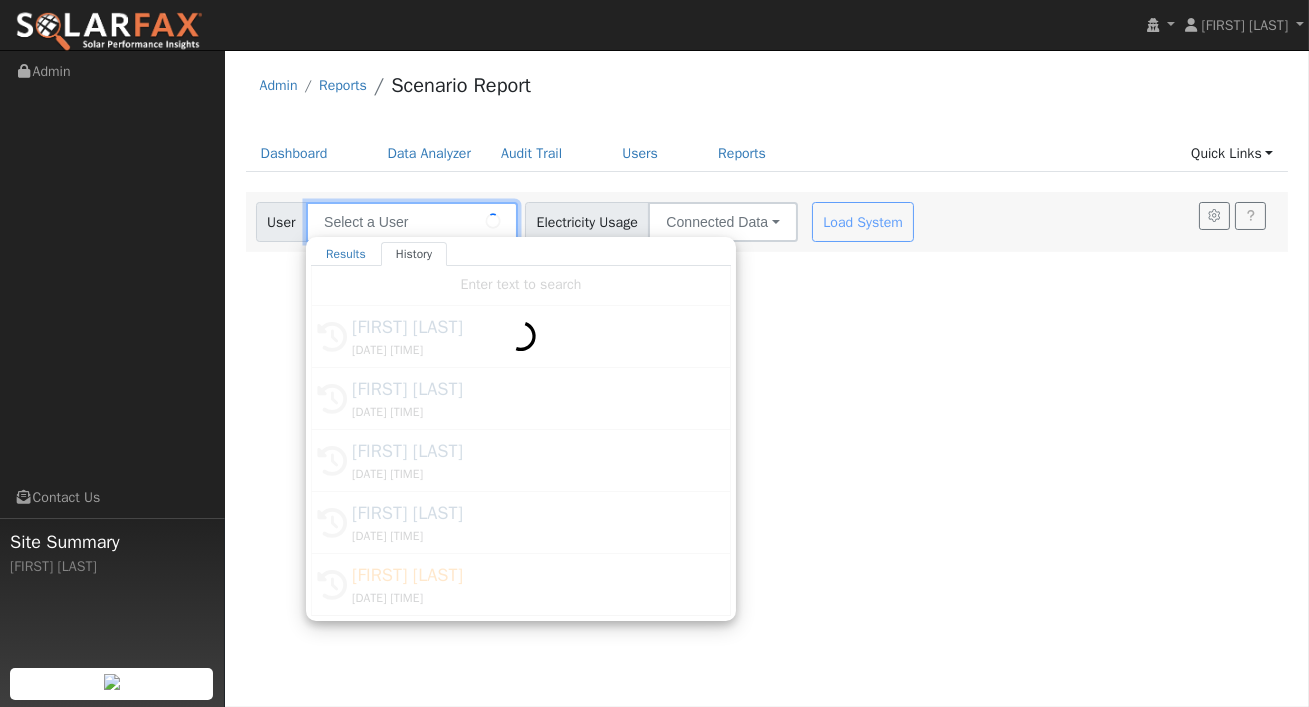 type on "[FIRST] [LAST]" 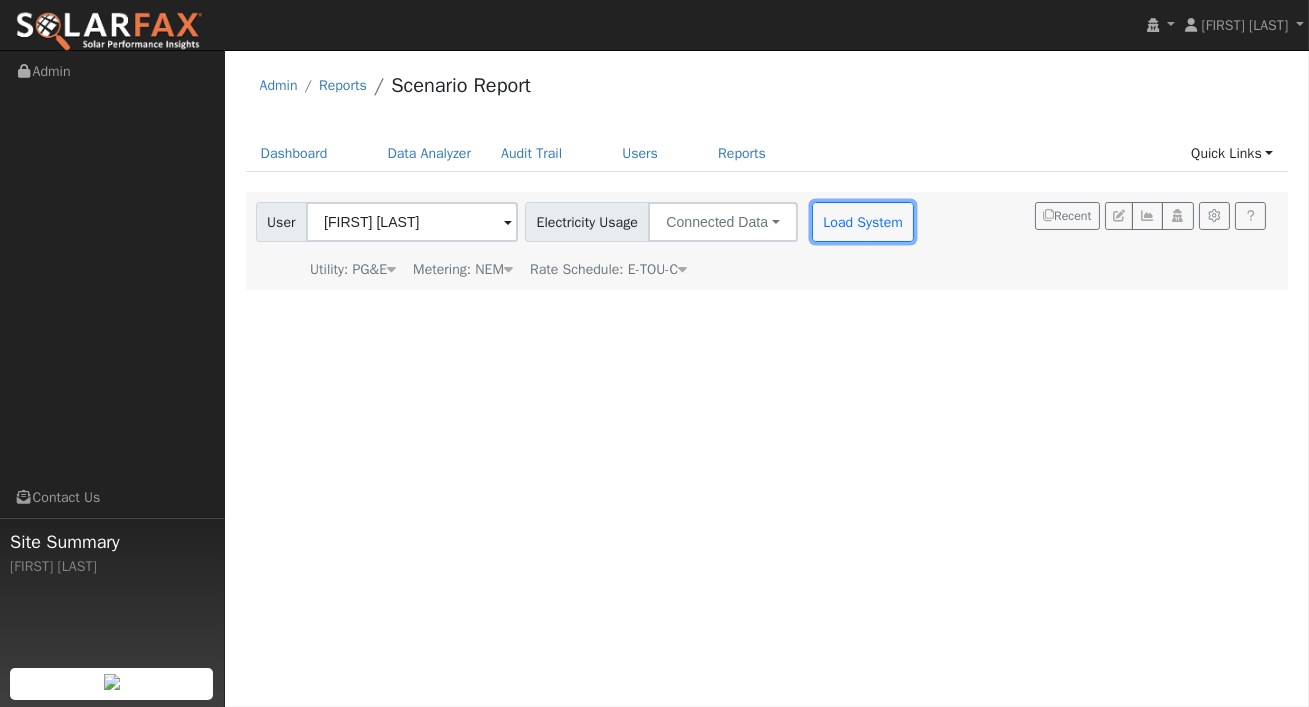 drag, startPoint x: 834, startPoint y: 226, endPoint x: 831, endPoint y: 236, distance: 10.440307 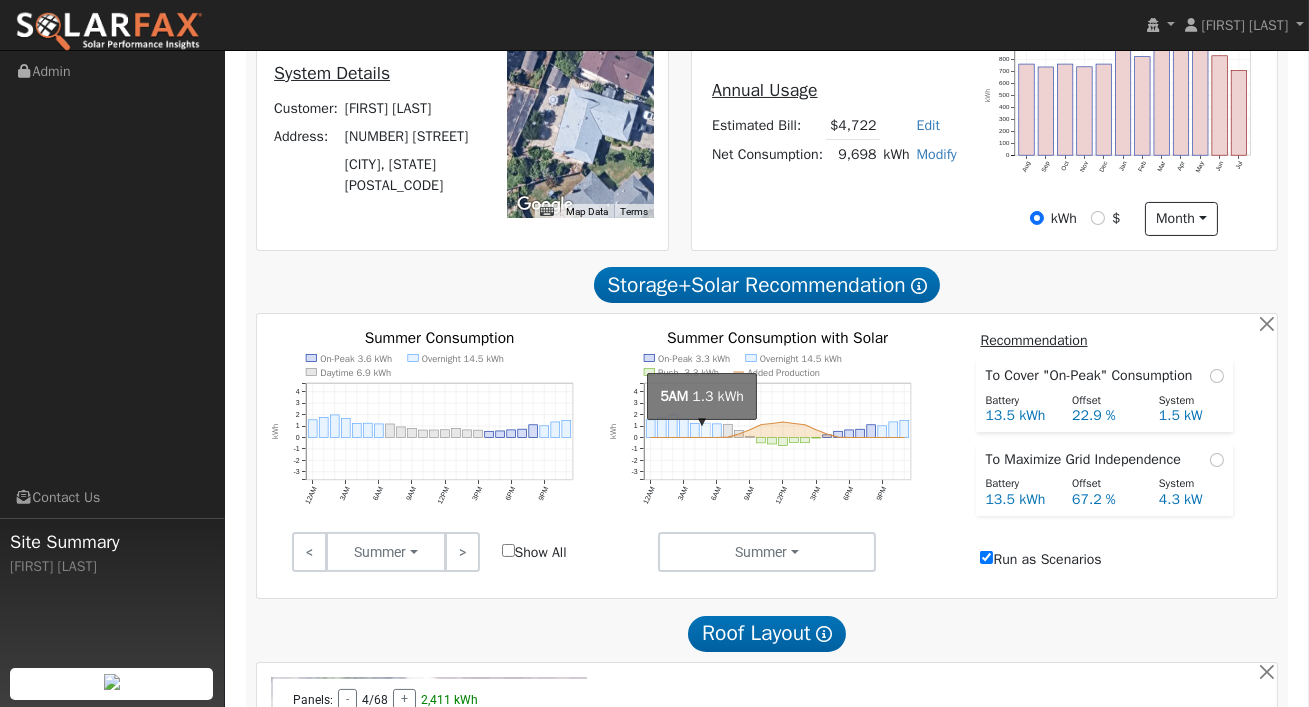 scroll, scrollTop: 610, scrollLeft: 0, axis: vertical 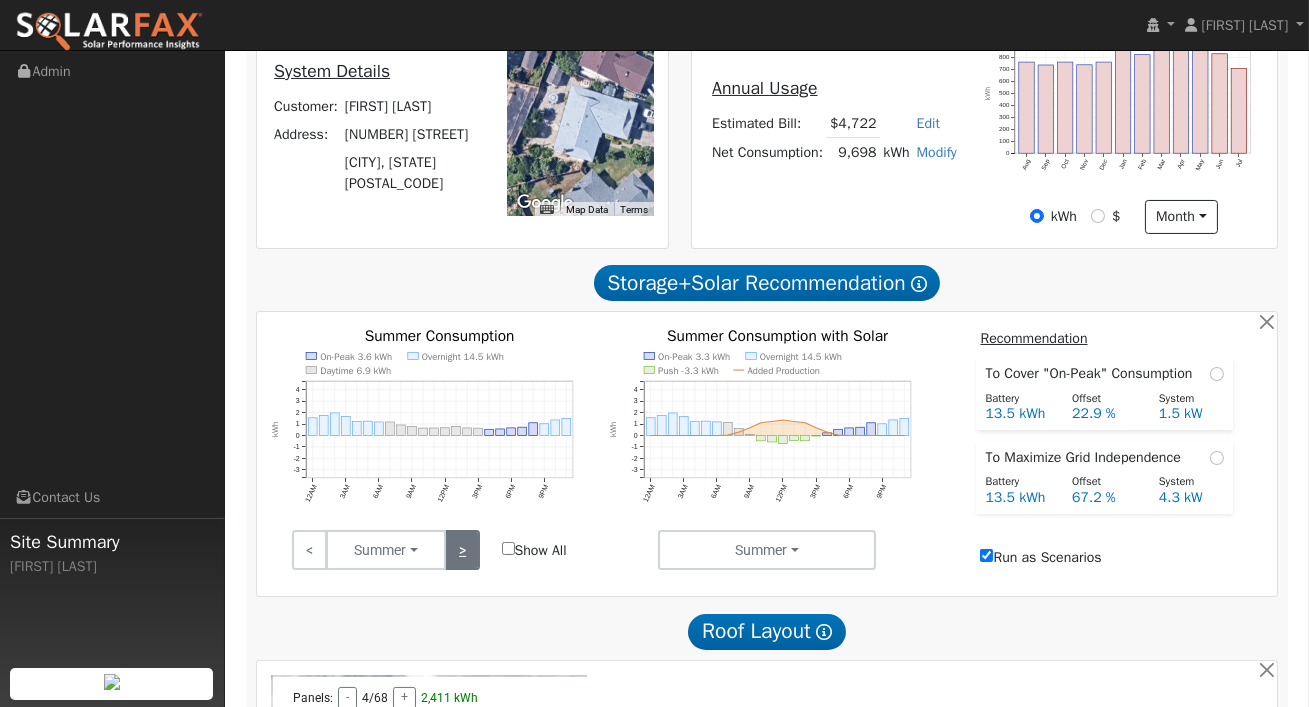 click on ">" at bounding box center (462, 550) 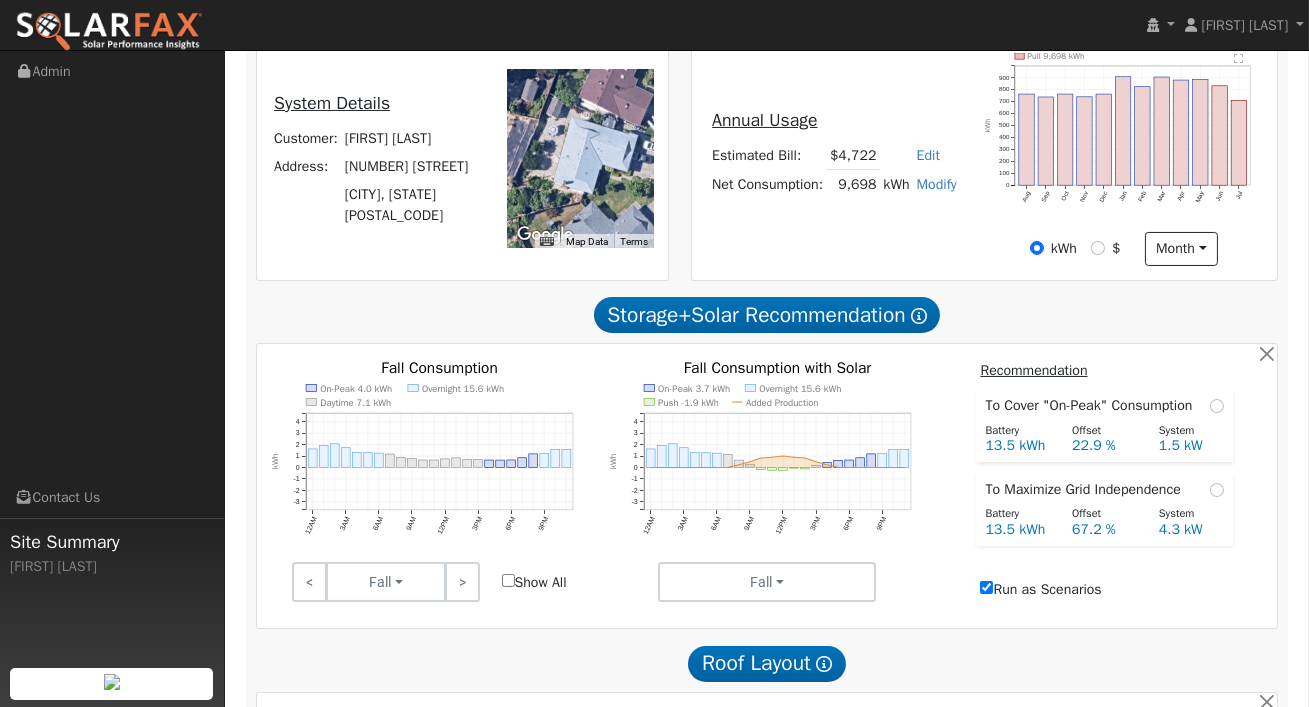 scroll, scrollTop: 581, scrollLeft: 0, axis: vertical 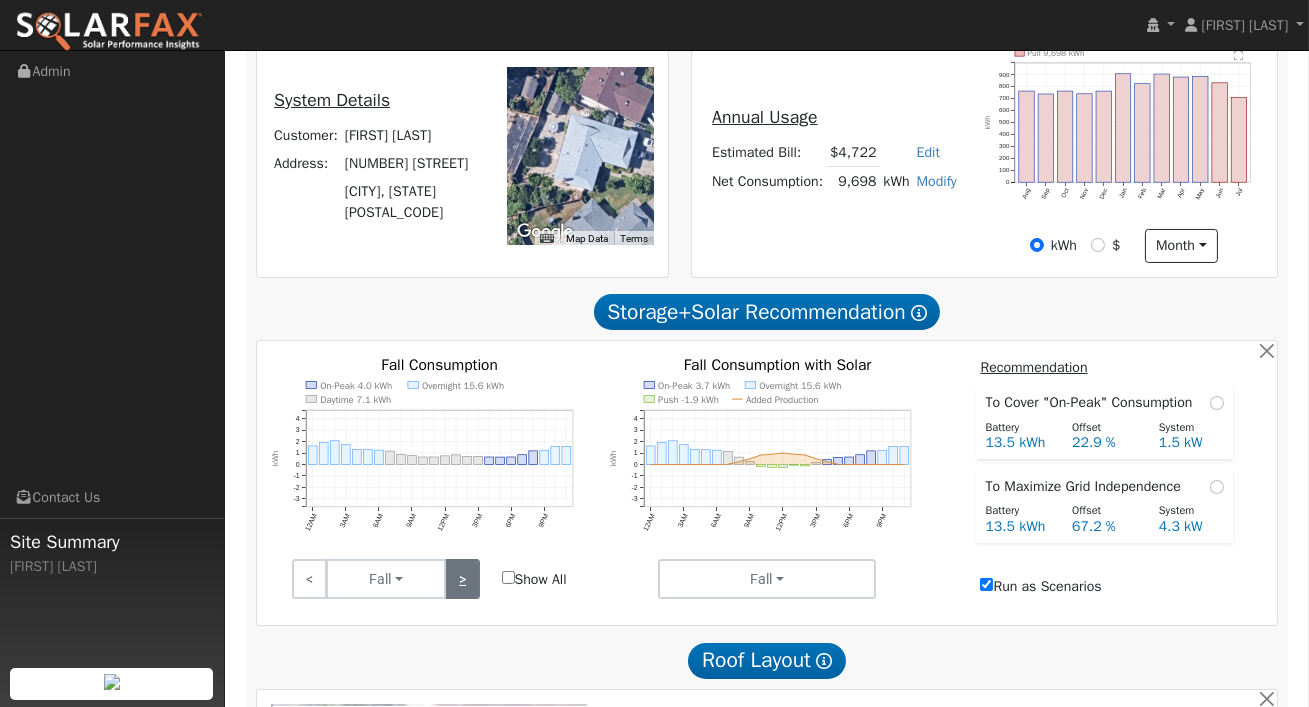 click on ">" at bounding box center (462, 579) 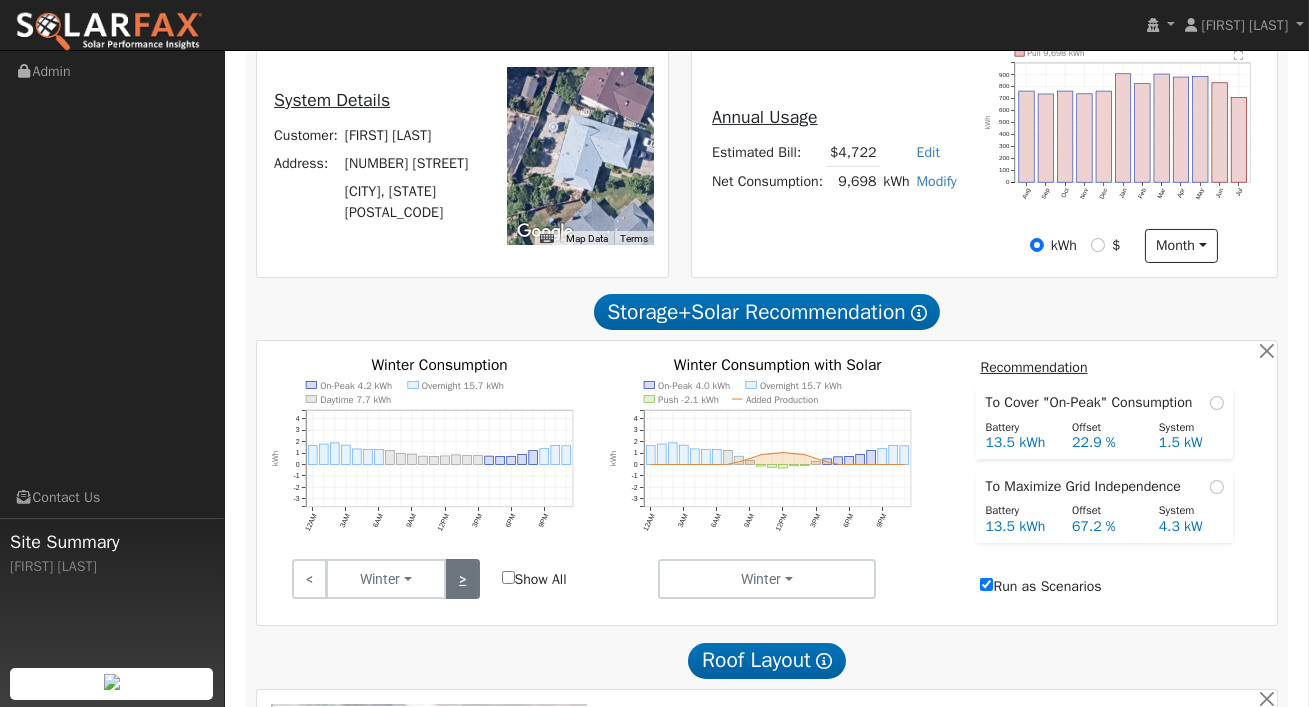 click on ">" at bounding box center [462, 579] 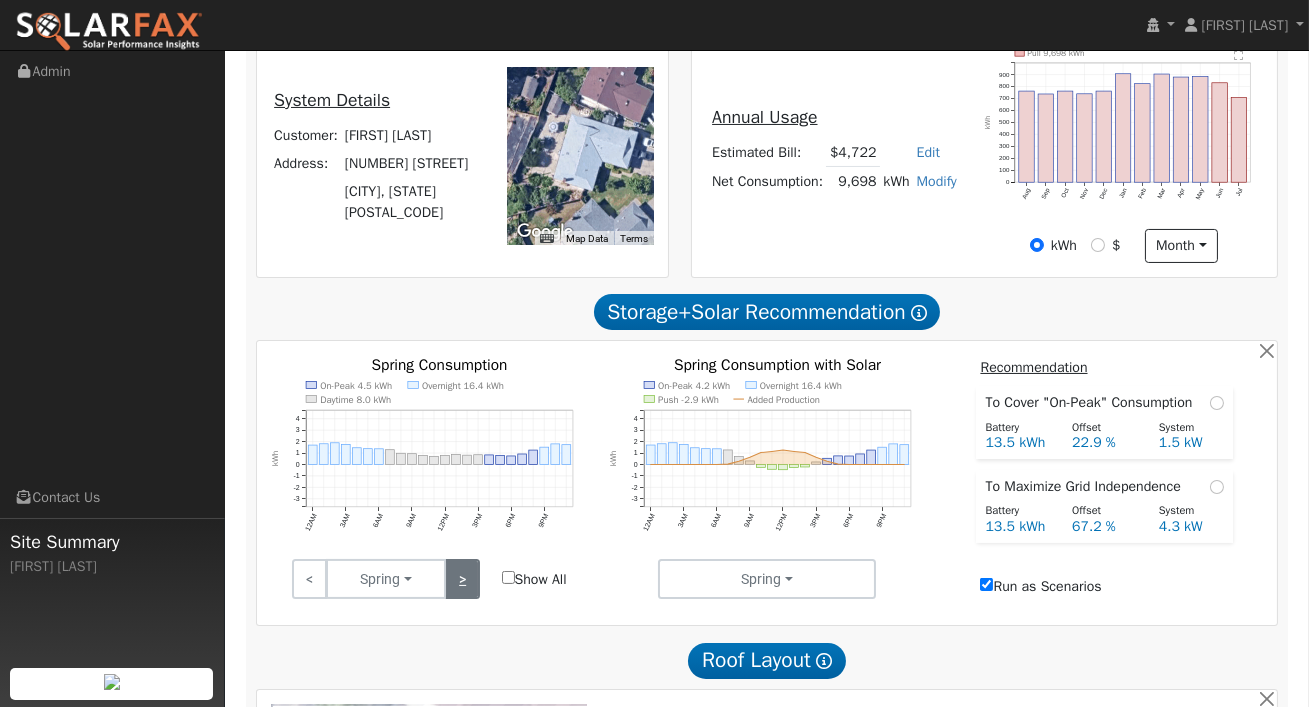 click on ">" at bounding box center (462, 579) 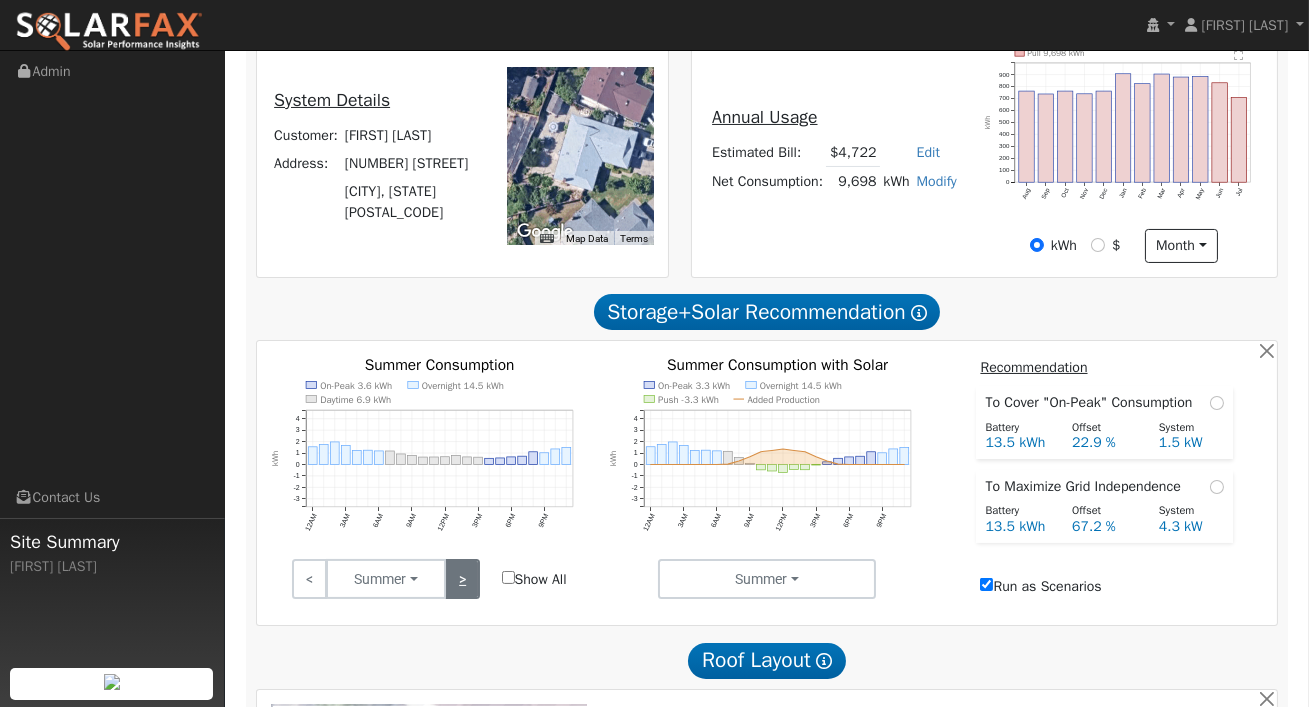 click on ">" at bounding box center (462, 579) 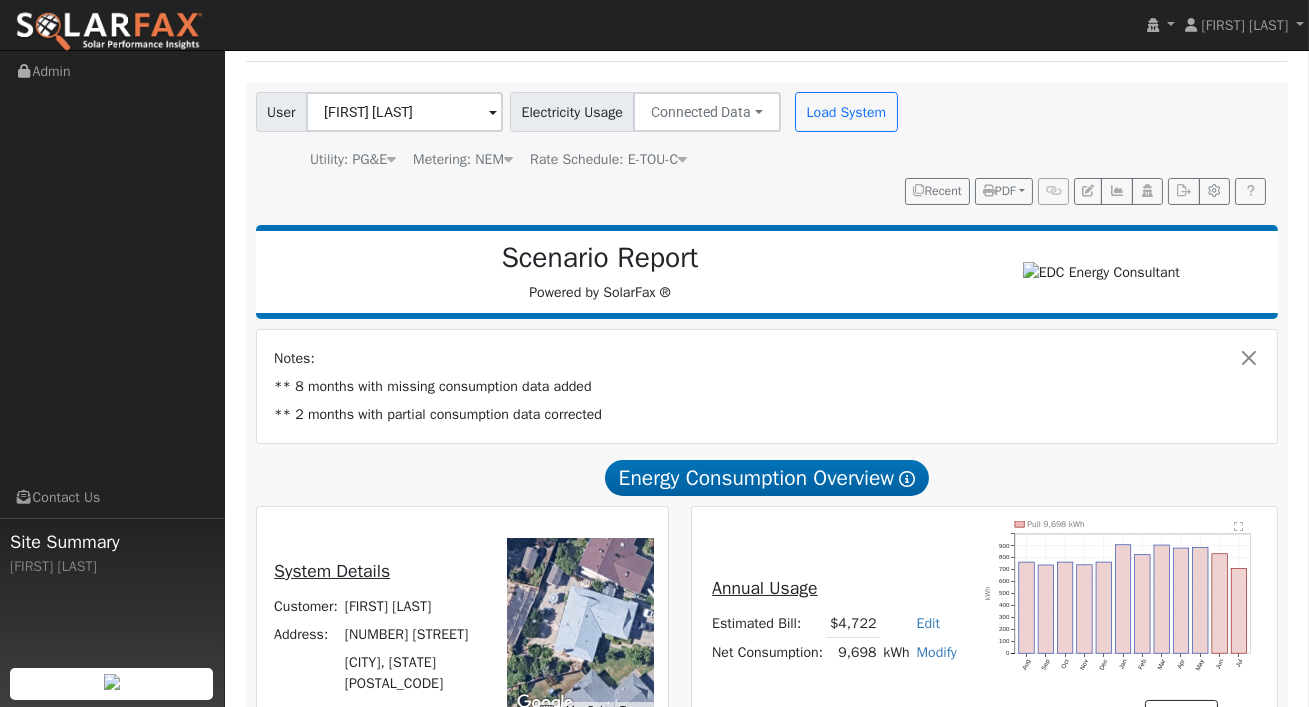 scroll, scrollTop: 128, scrollLeft: 0, axis: vertical 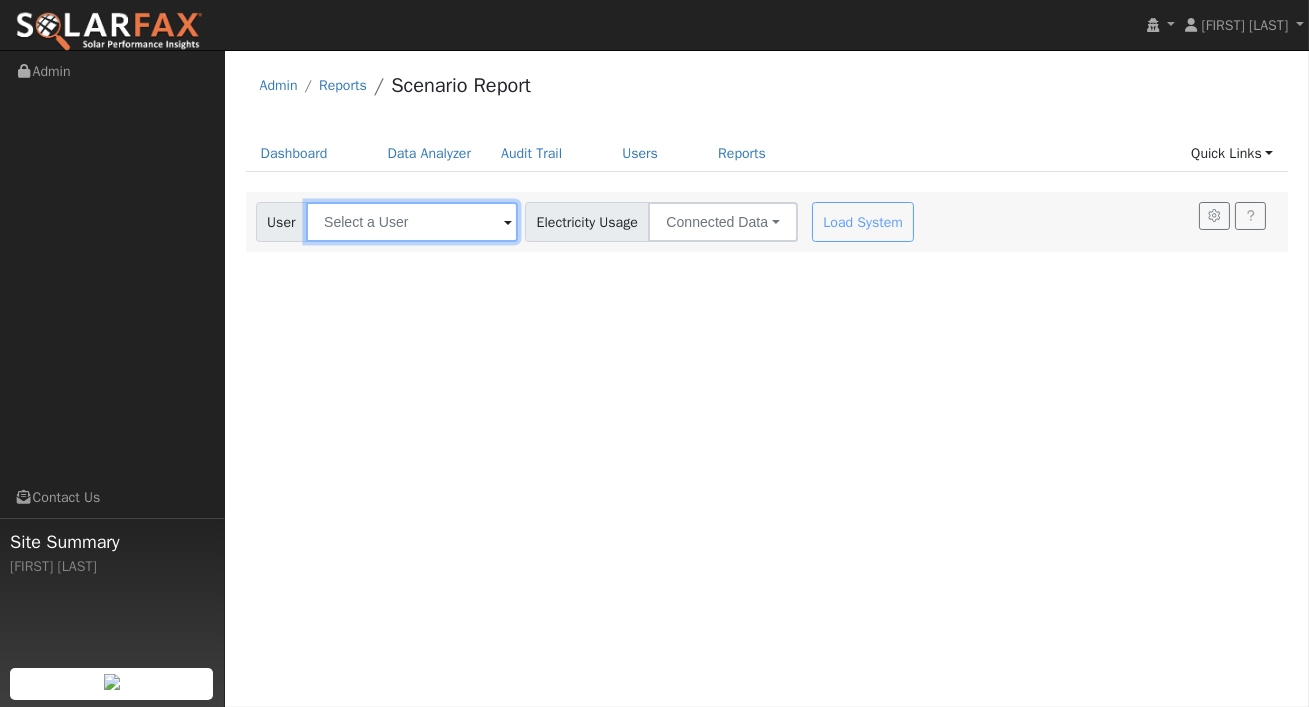click at bounding box center [412, 222] 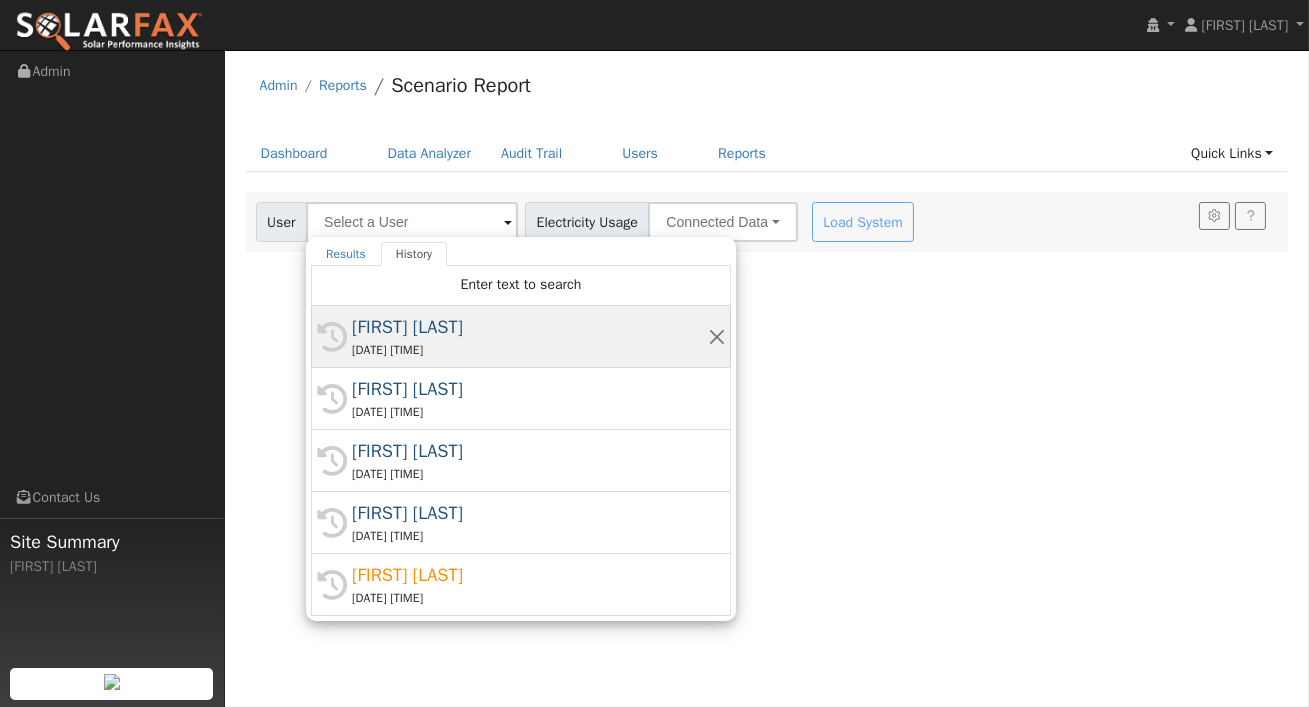 click on "[DATE] [TIME]" at bounding box center (530, 350) 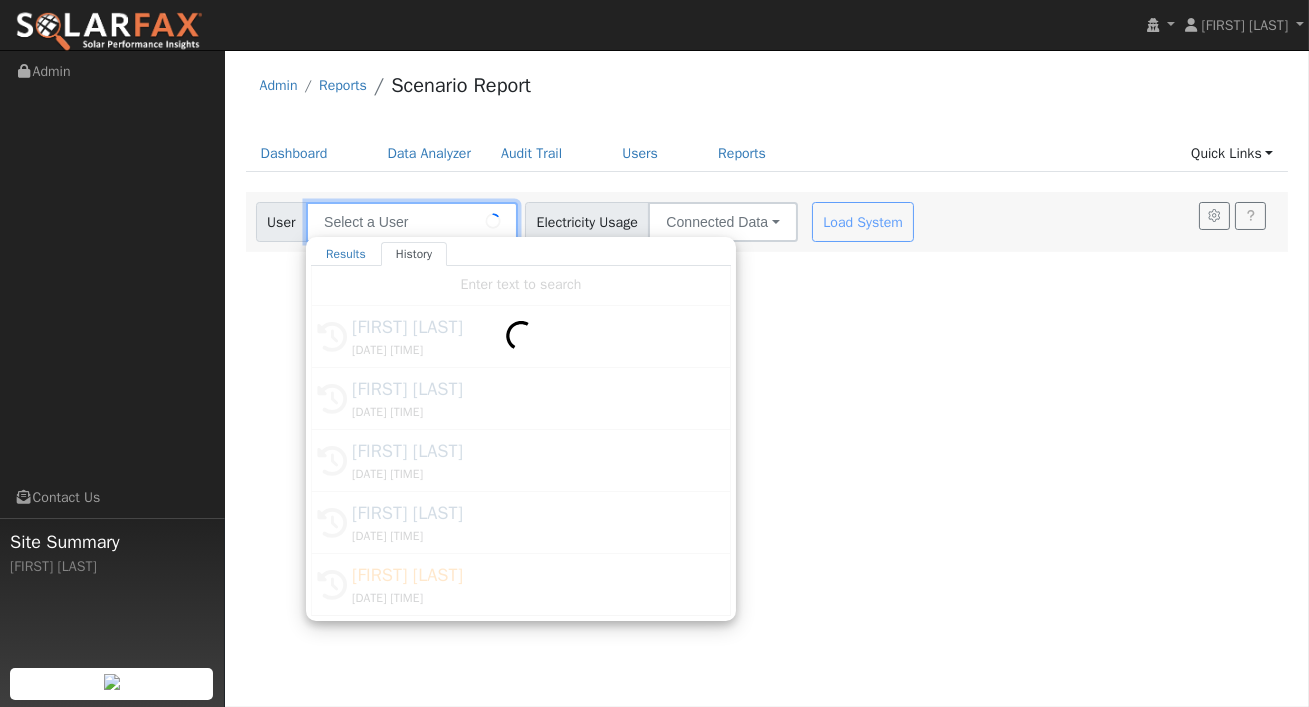 type on "[FIRST] [LAST]" 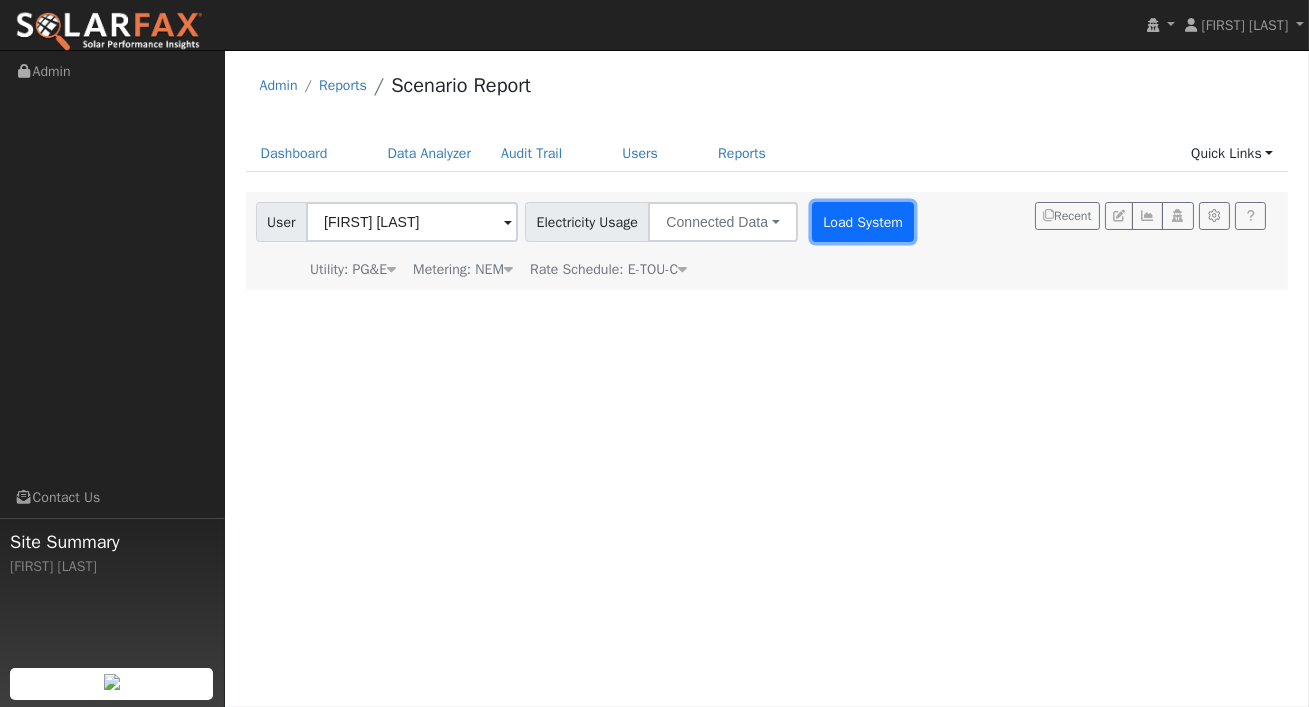 click on "Load System" at bounding box center (863, 222) 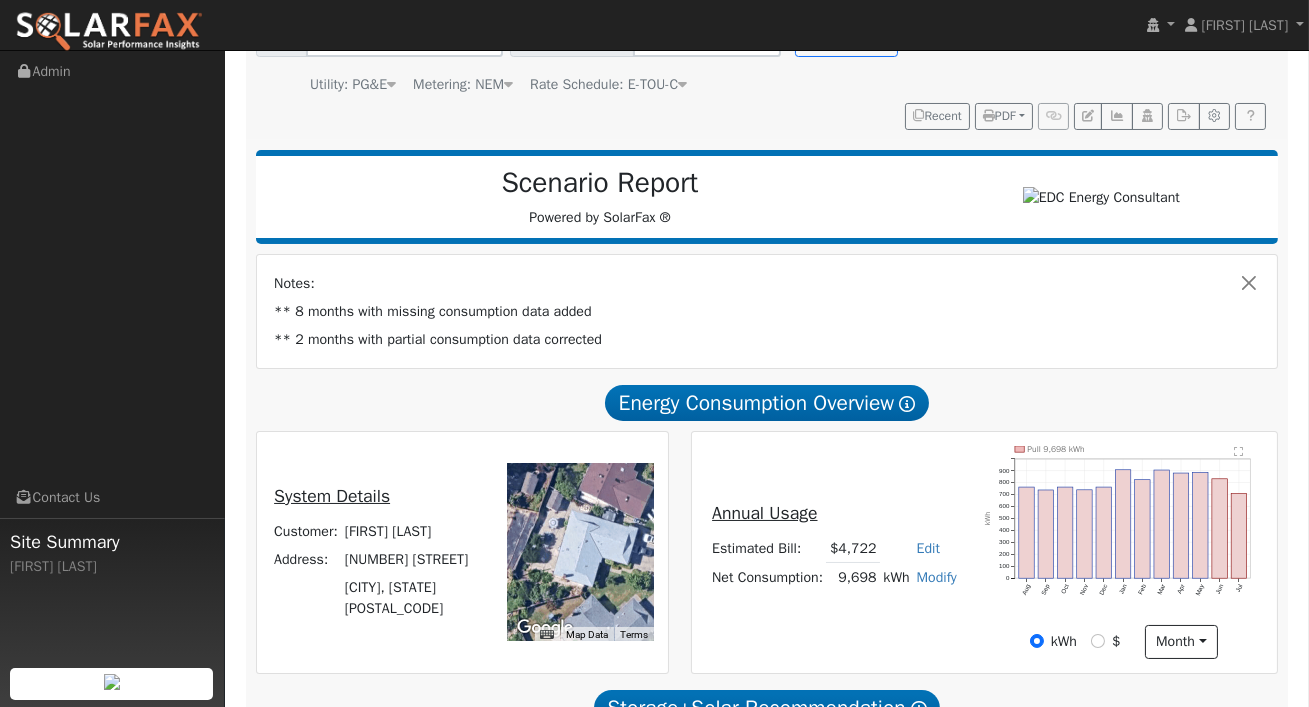 scroll, scrollTop: 190, scrollLeft: 0, axis: vertical 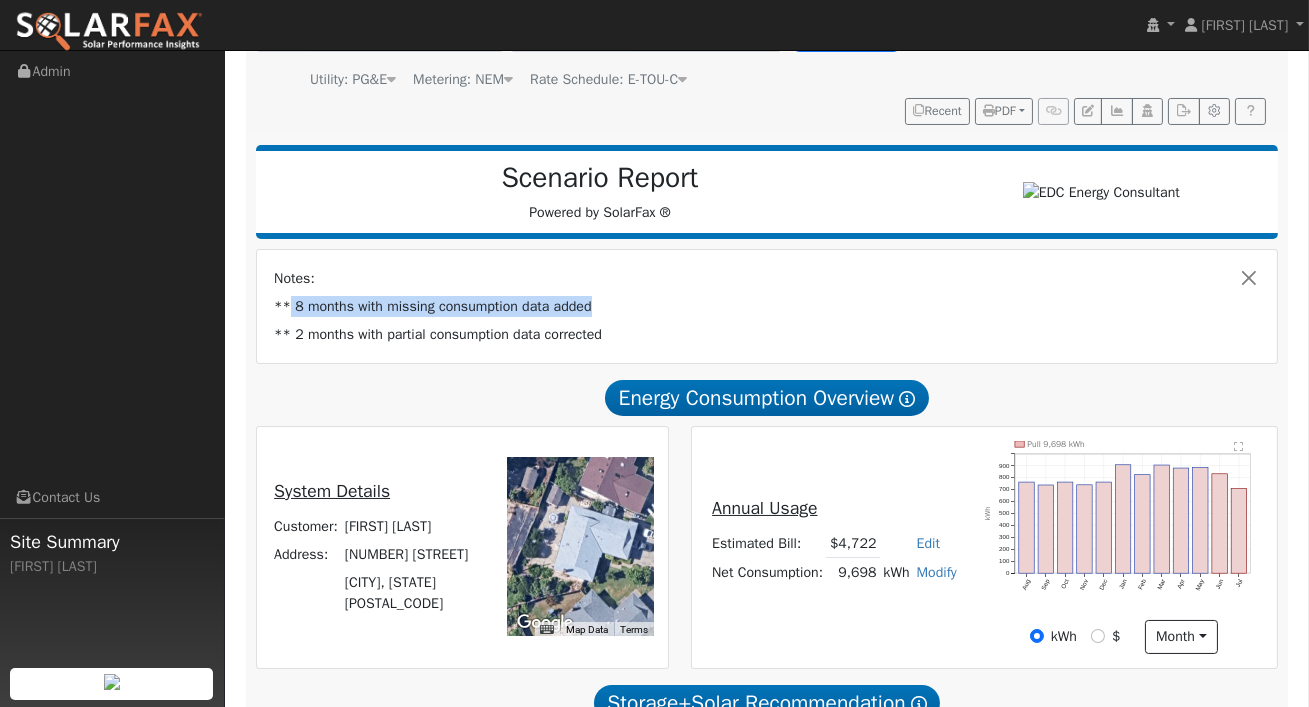 drag, startPoint x: 297, startPoint y: 314, endPoint x: 615, endPoint y: 317, distance: 318.01416 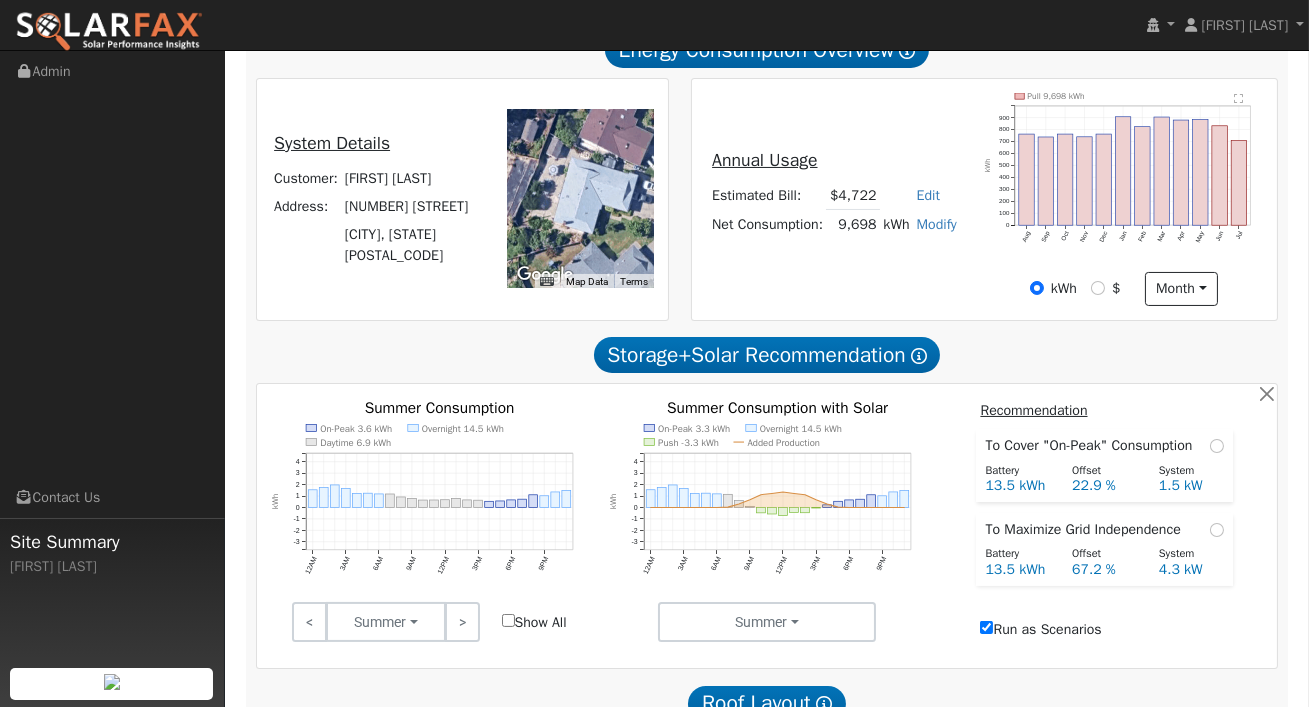 scroll, scrollTop: 561, scrollLeft: 0, axis: vertical 